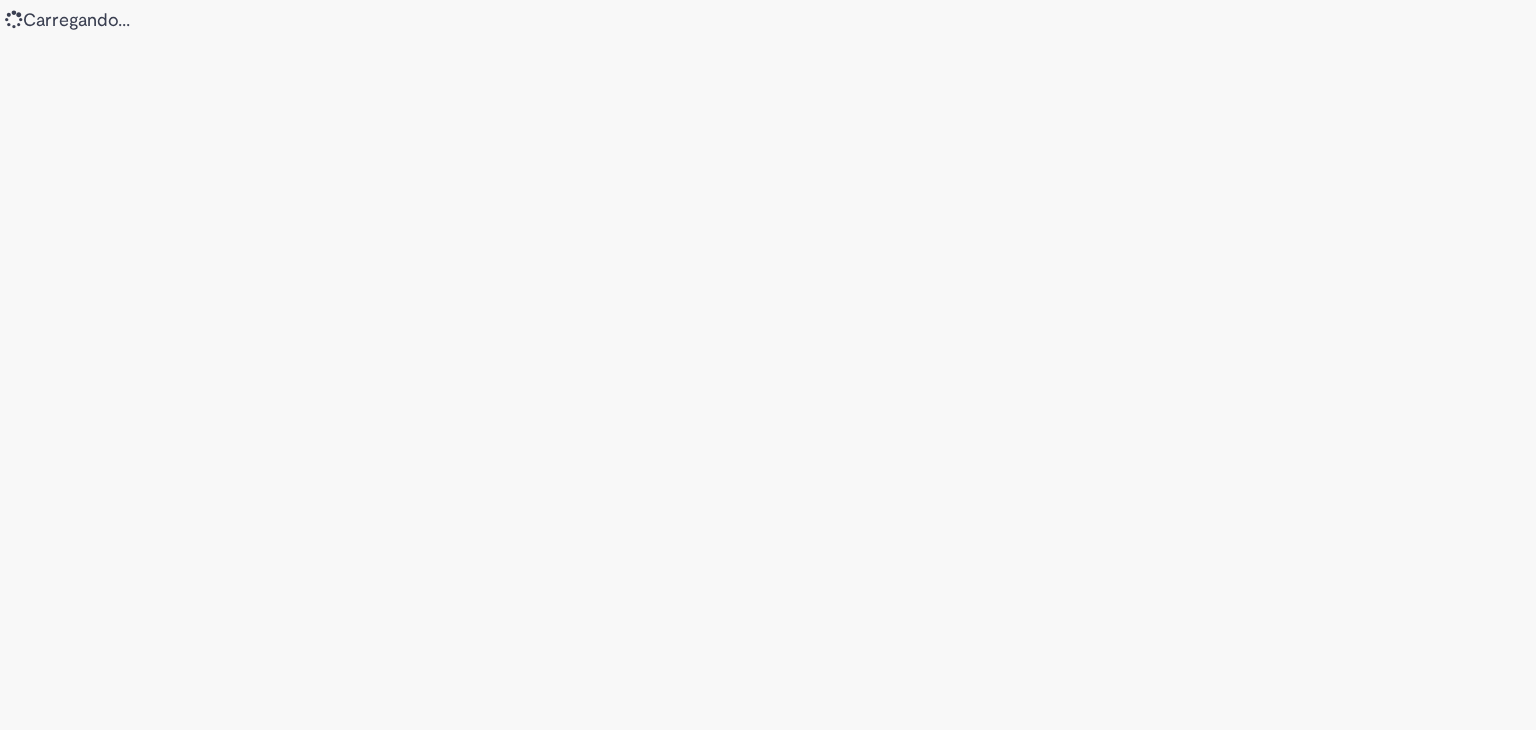 scroll, scrollTop: 0, scrollLeft: 0, axis: both 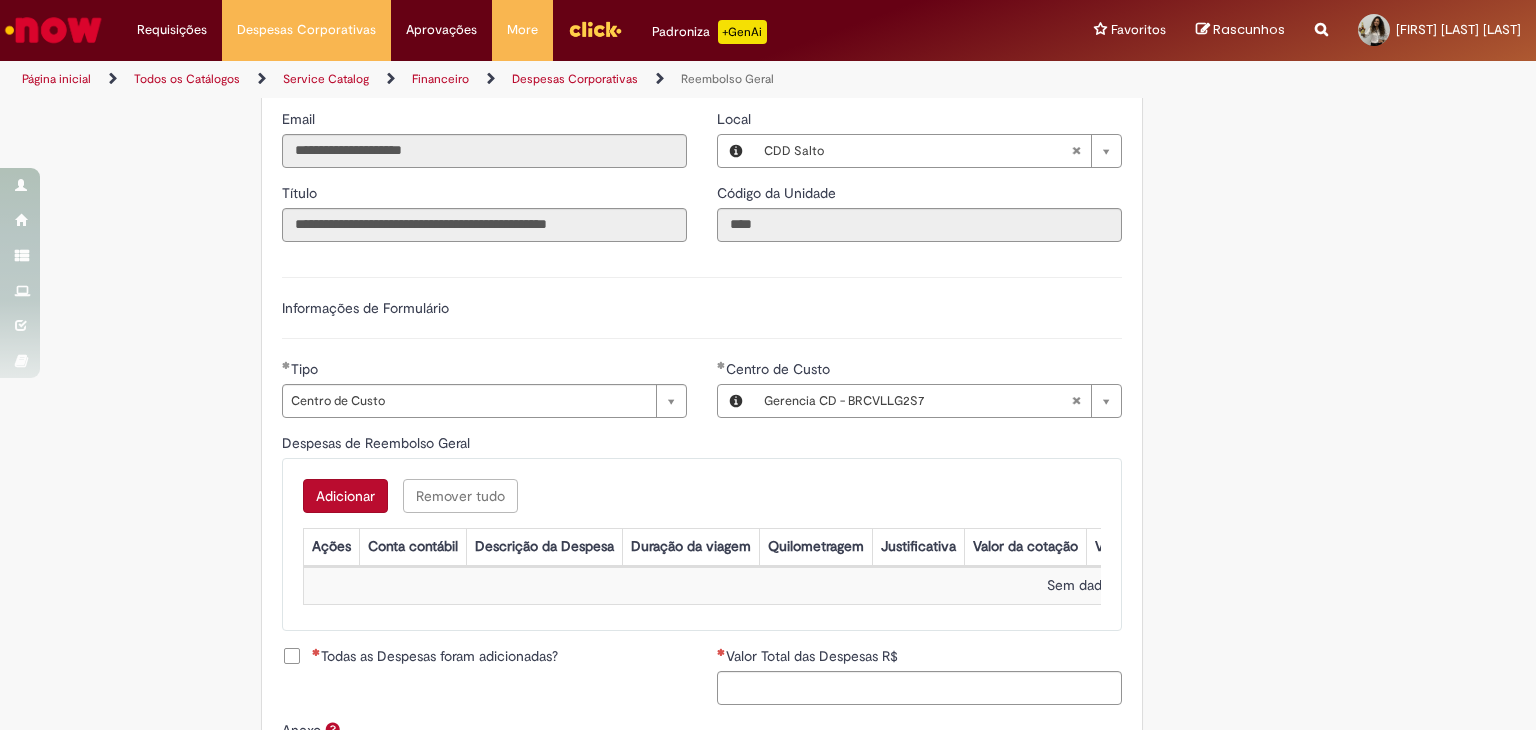 click on "Adicionar" at bounding box center (345, 496) 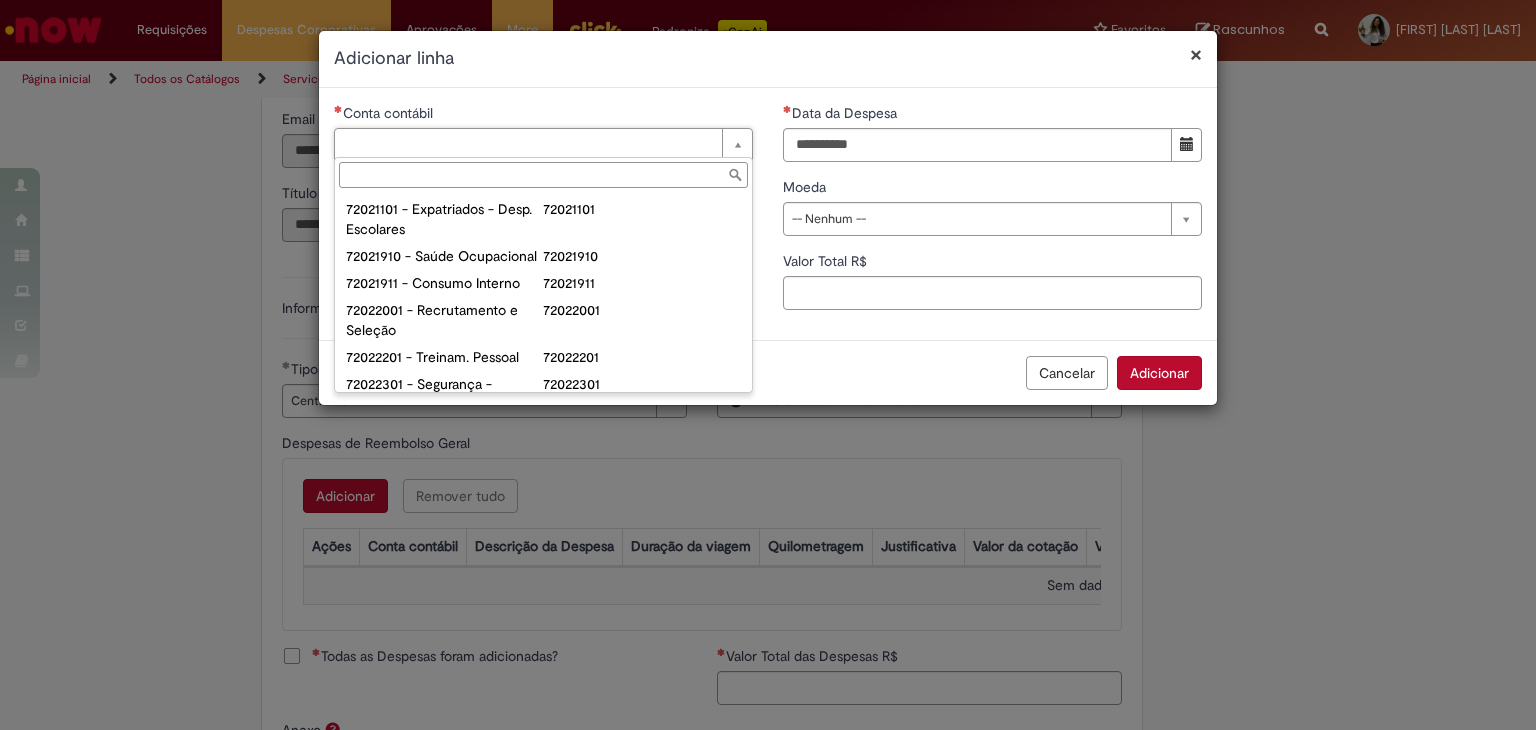 scroll, scrollTop: 174, scrollLeft: 0, axis: vertical 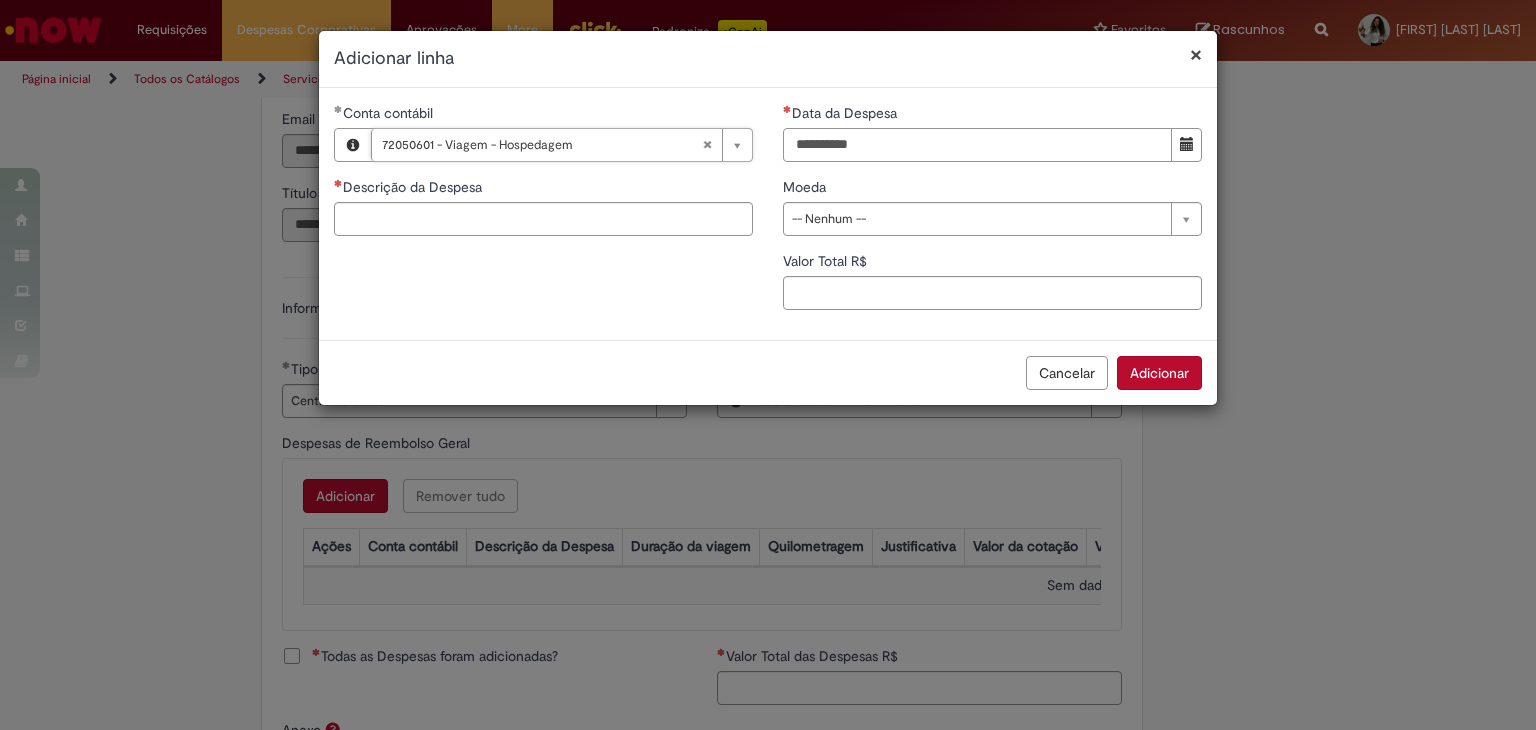 click on "Data da Despesa" at bounding box center (977, 145) 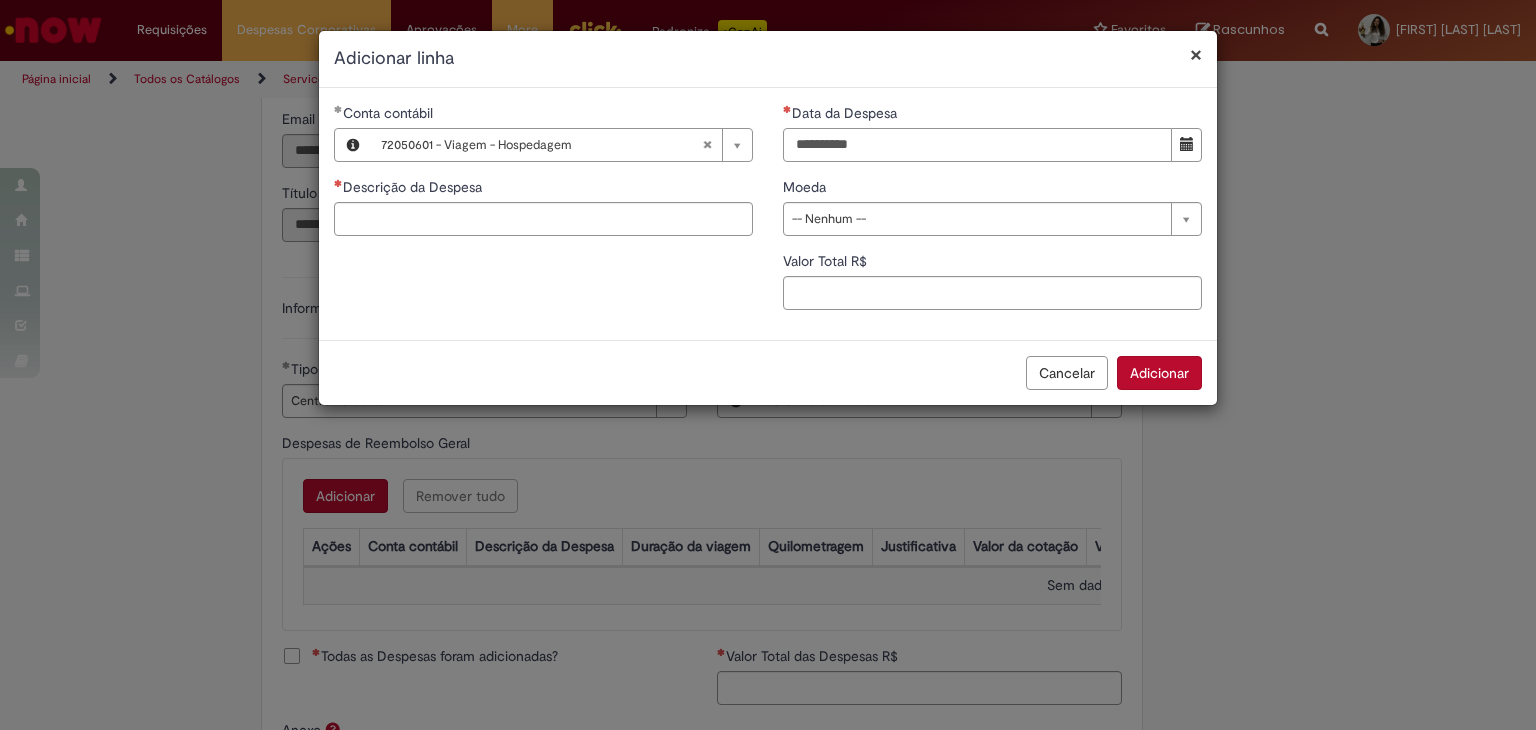 type on "**********" 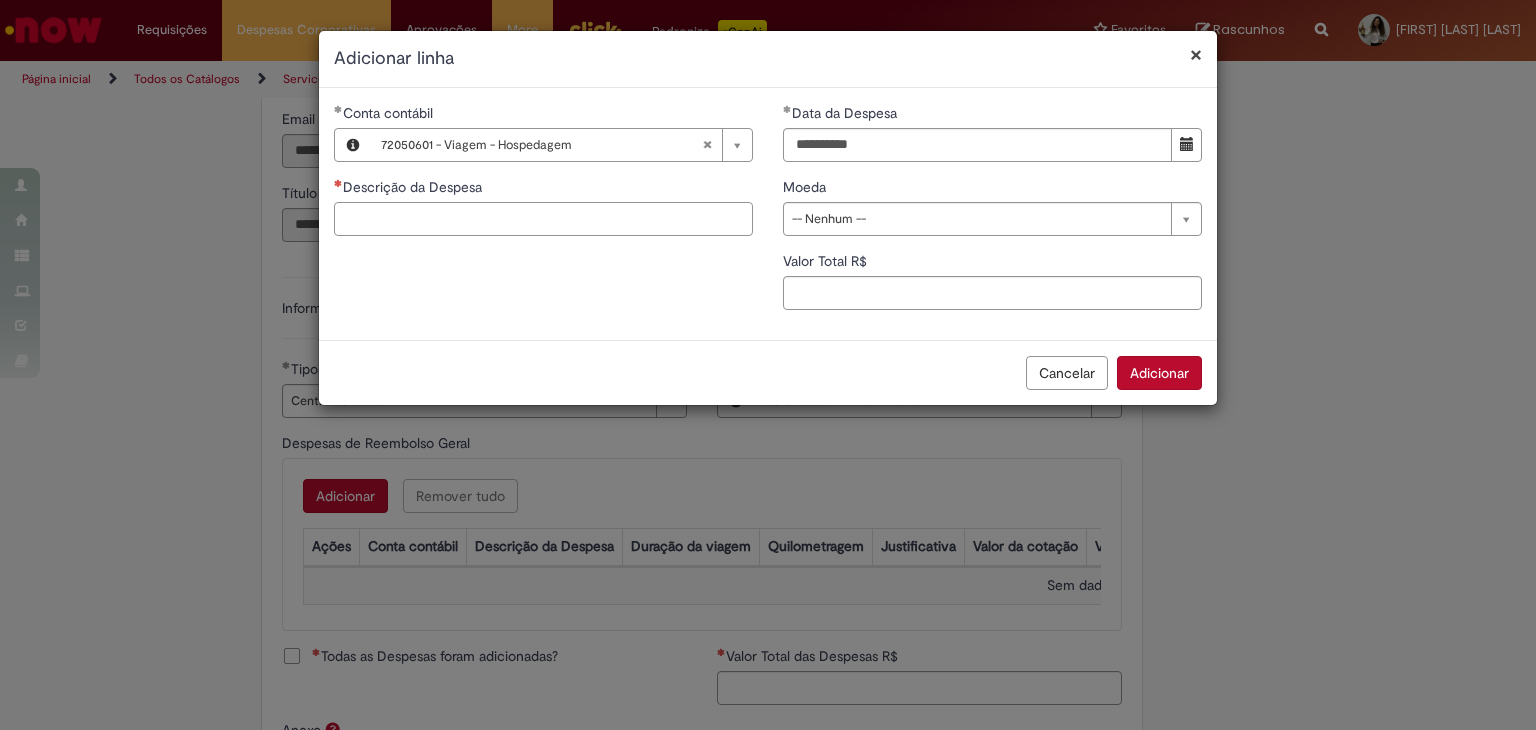 click on "Descrição da Despesa" at bounding box center (543, 219) 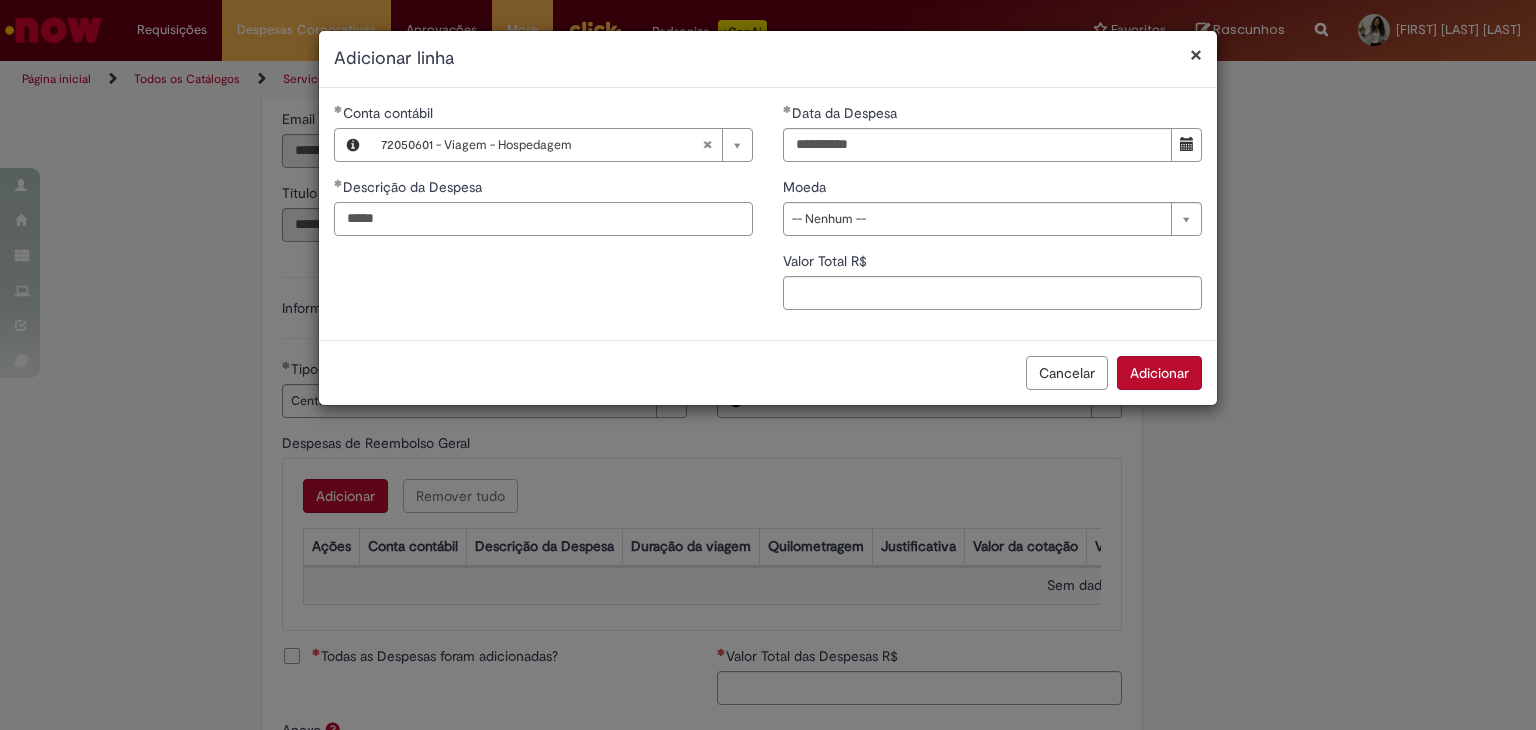 type on "*****" 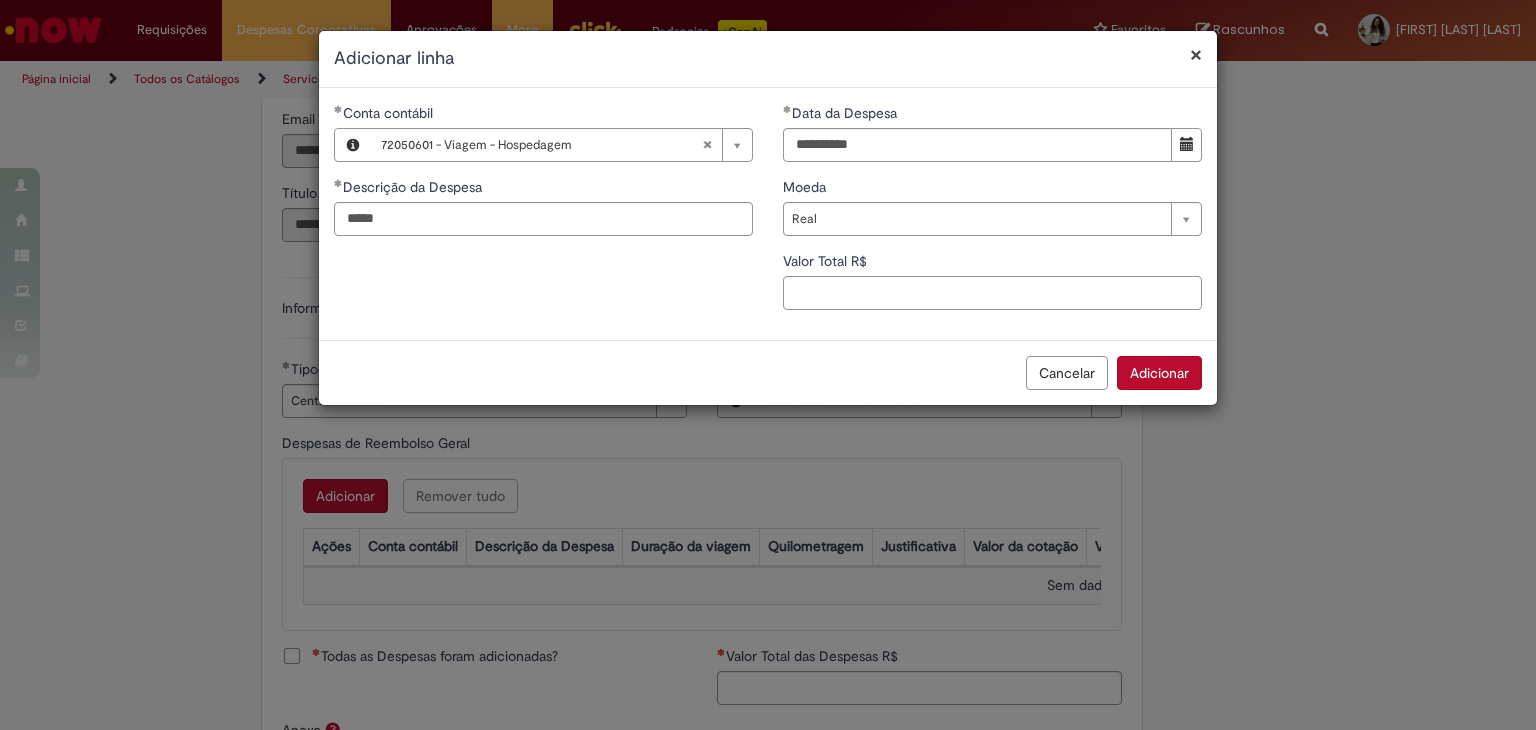 click on "Valor Total R$" at bounding box center (992, 293) 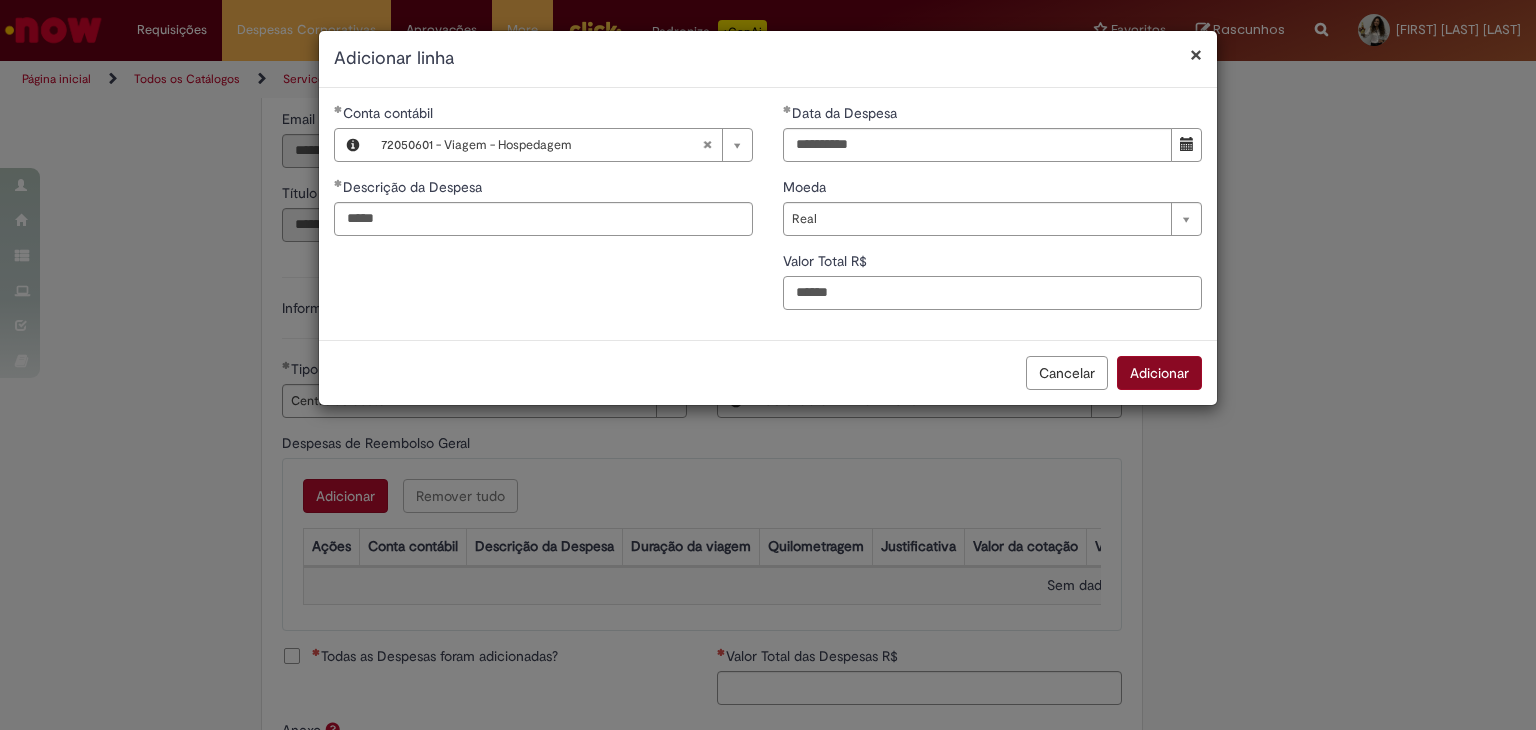 type on "******" 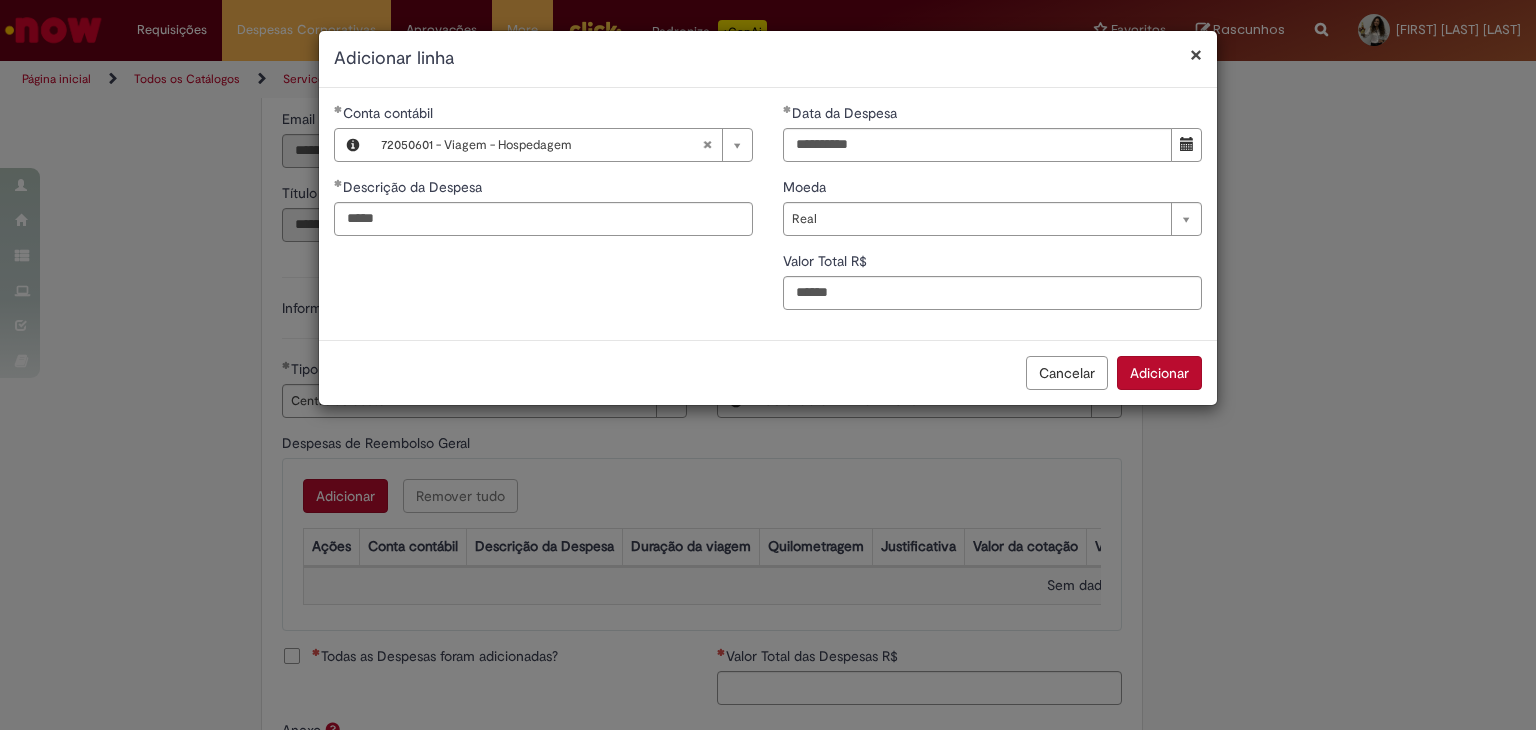 click on "Adicionar" at bounding box center (1159, 373) 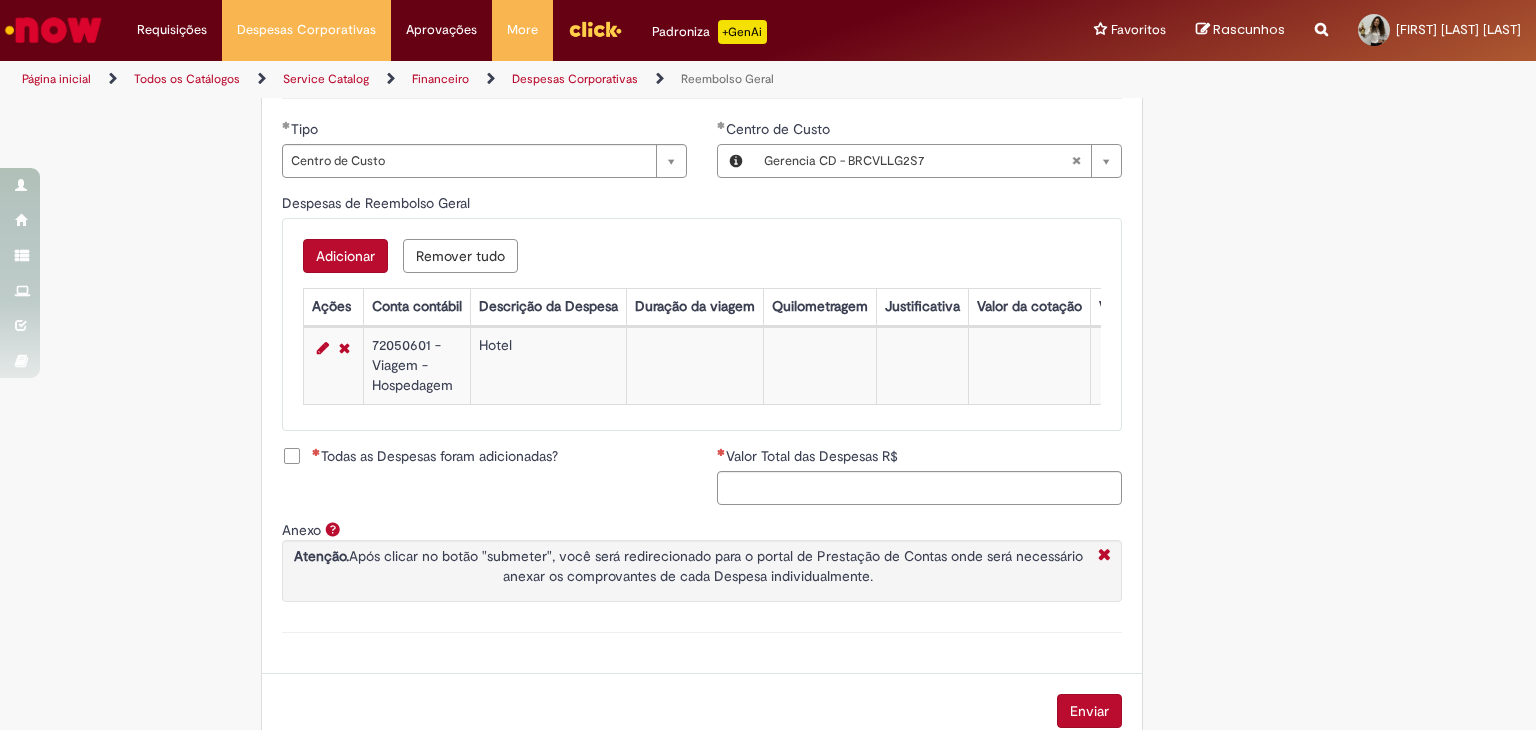 scroll, scrollTop: 761, scrollLeft: 0, axis: vertical 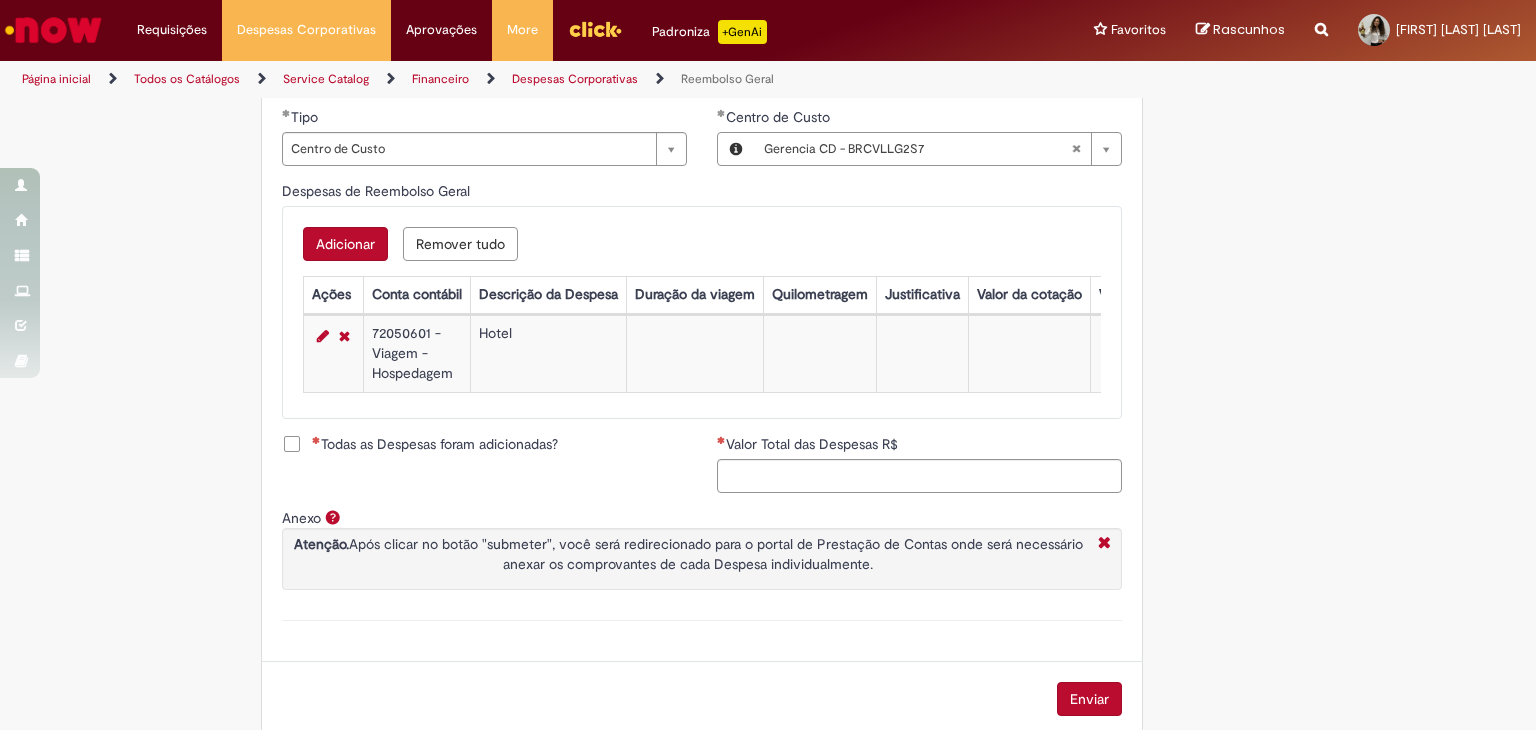 click on "Adicionar" at bounding box center (345, 244) 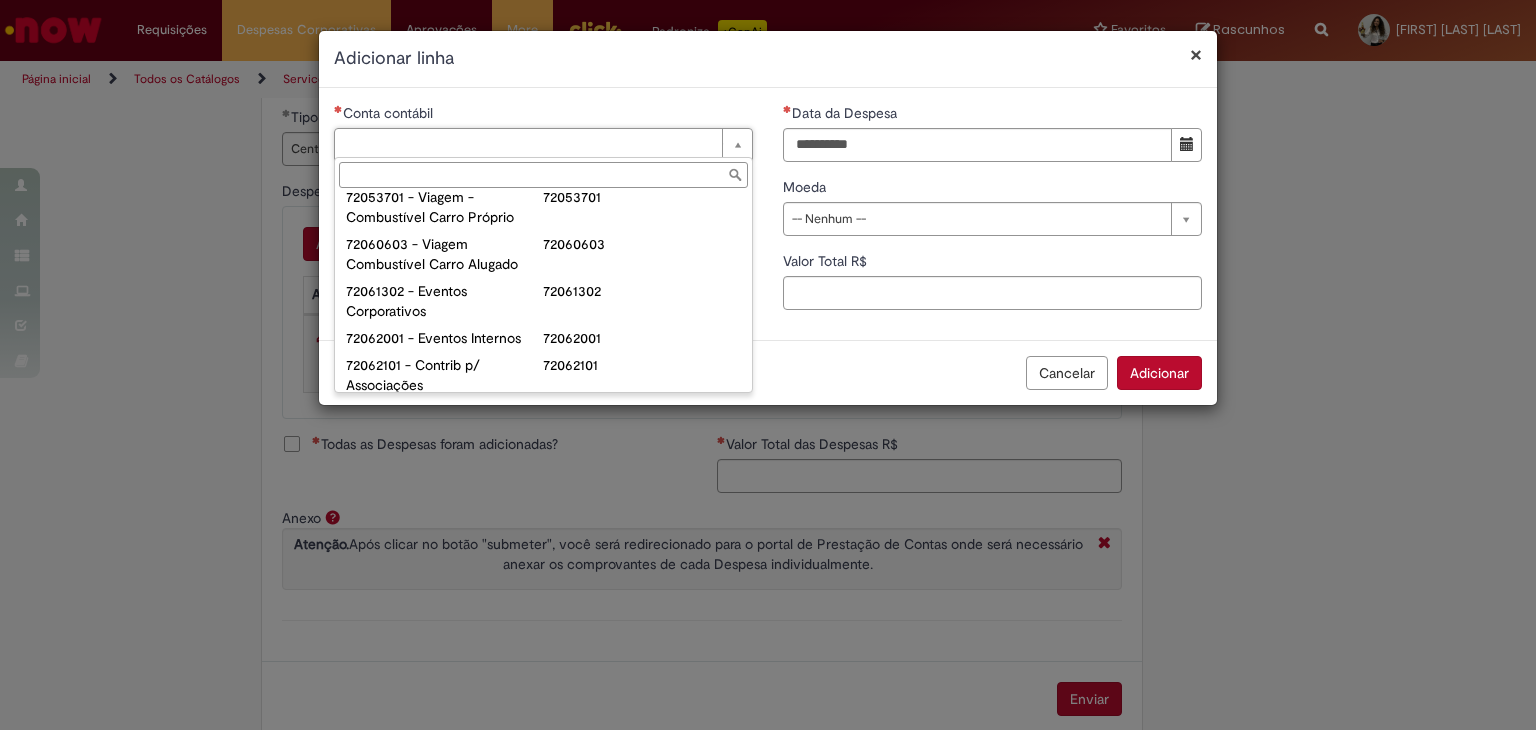 scroll, scrollTop: 1374, scrollLeft: 0, axis: vertical 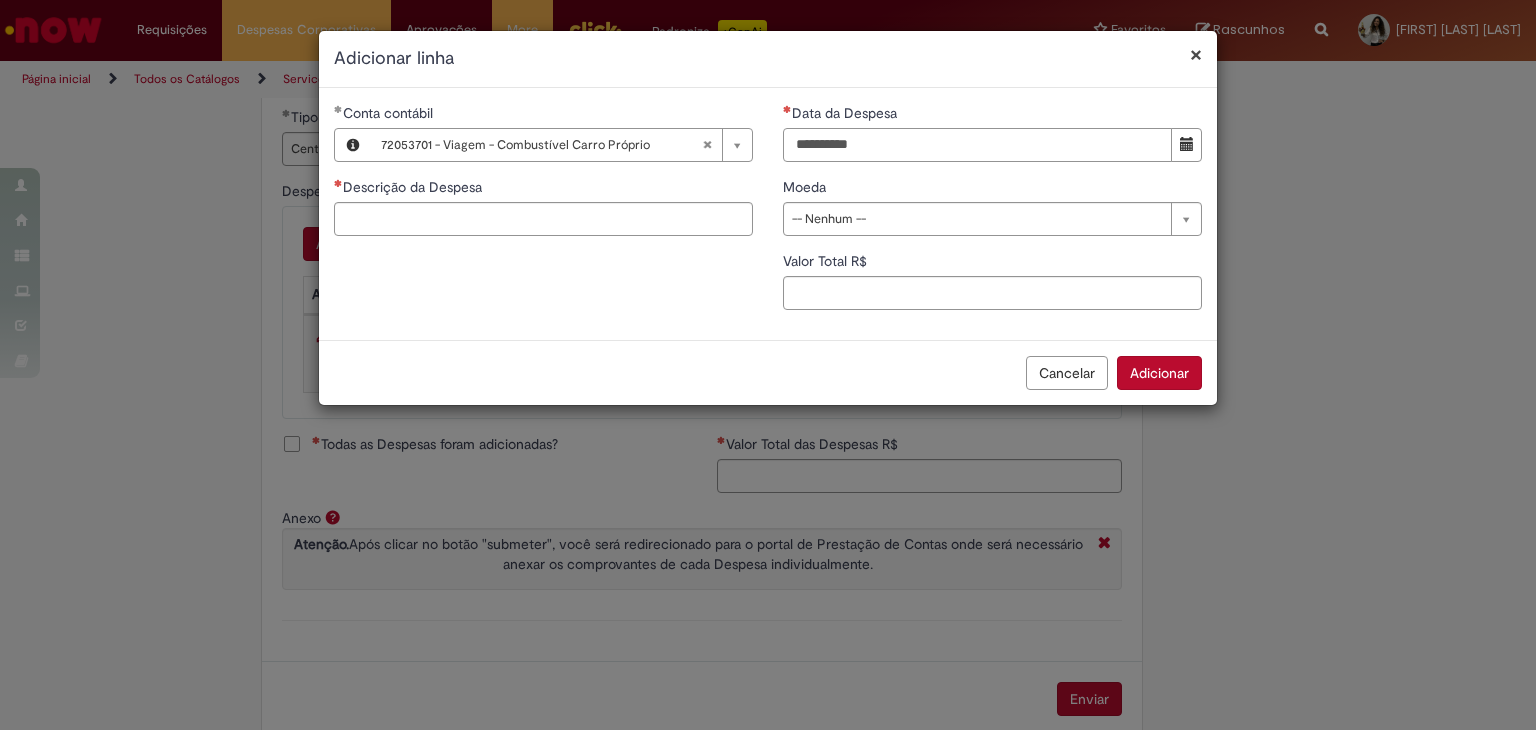 click on "Data da Despesa" at bounding box center (977, 145) 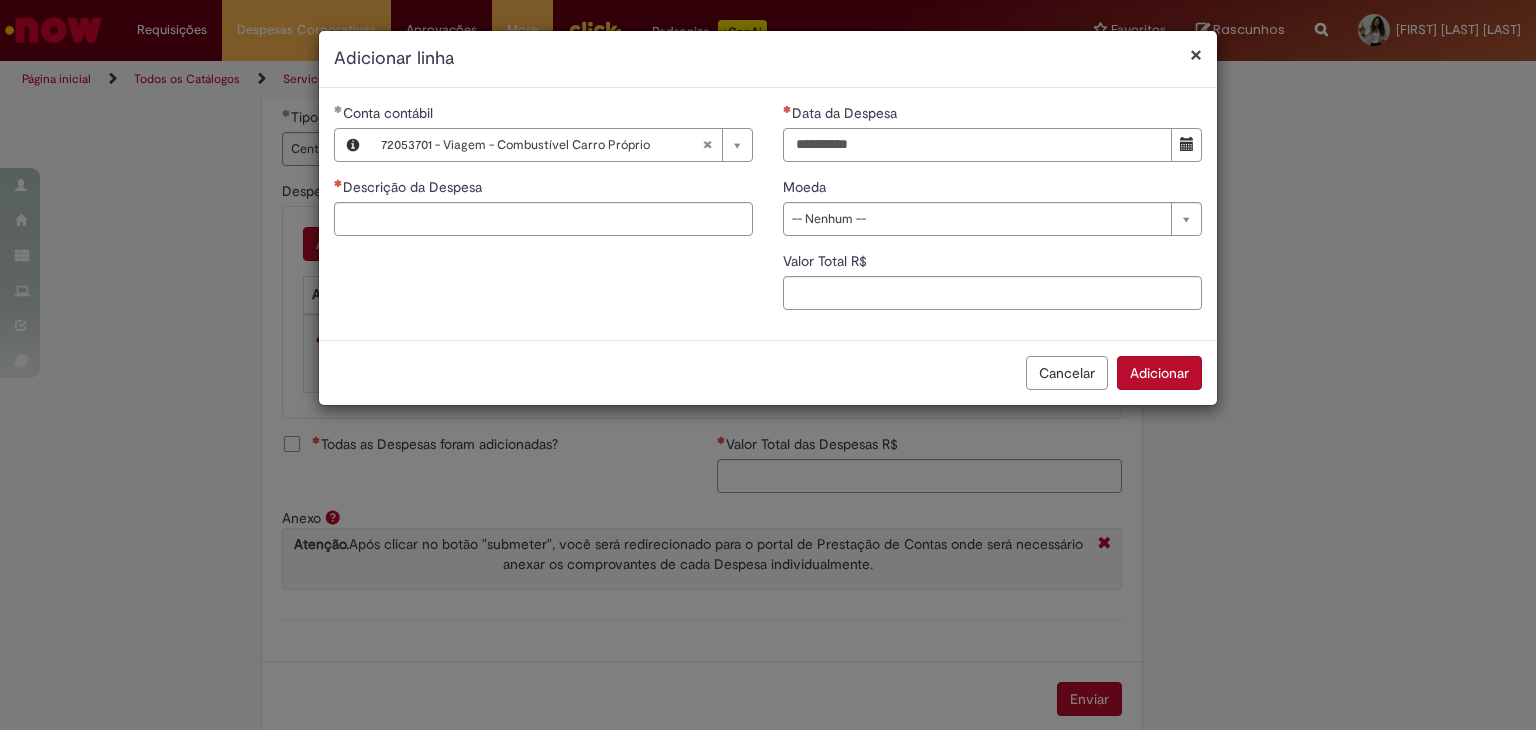 type on "**********" 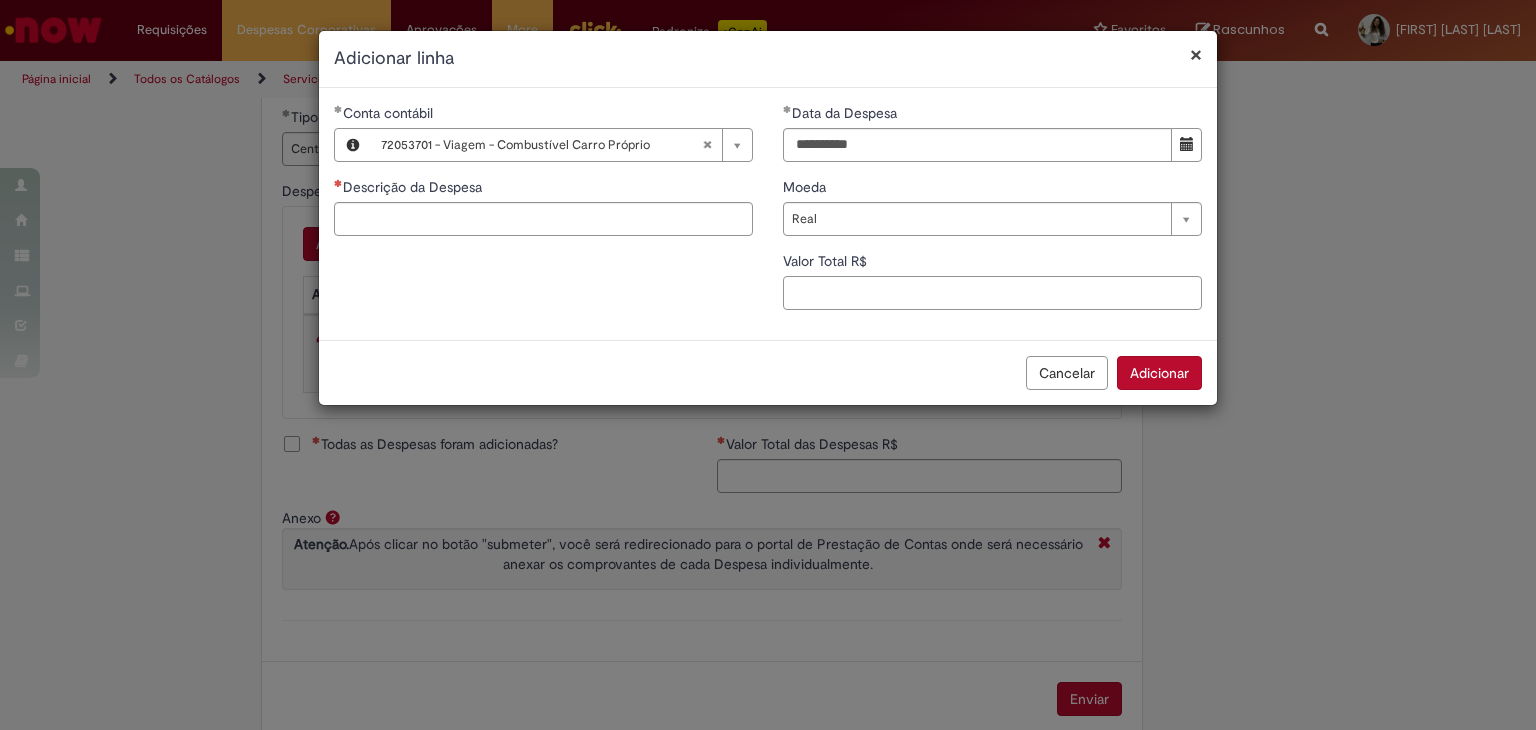 click on "Valor Total R$" at bounding box center [992, 293] 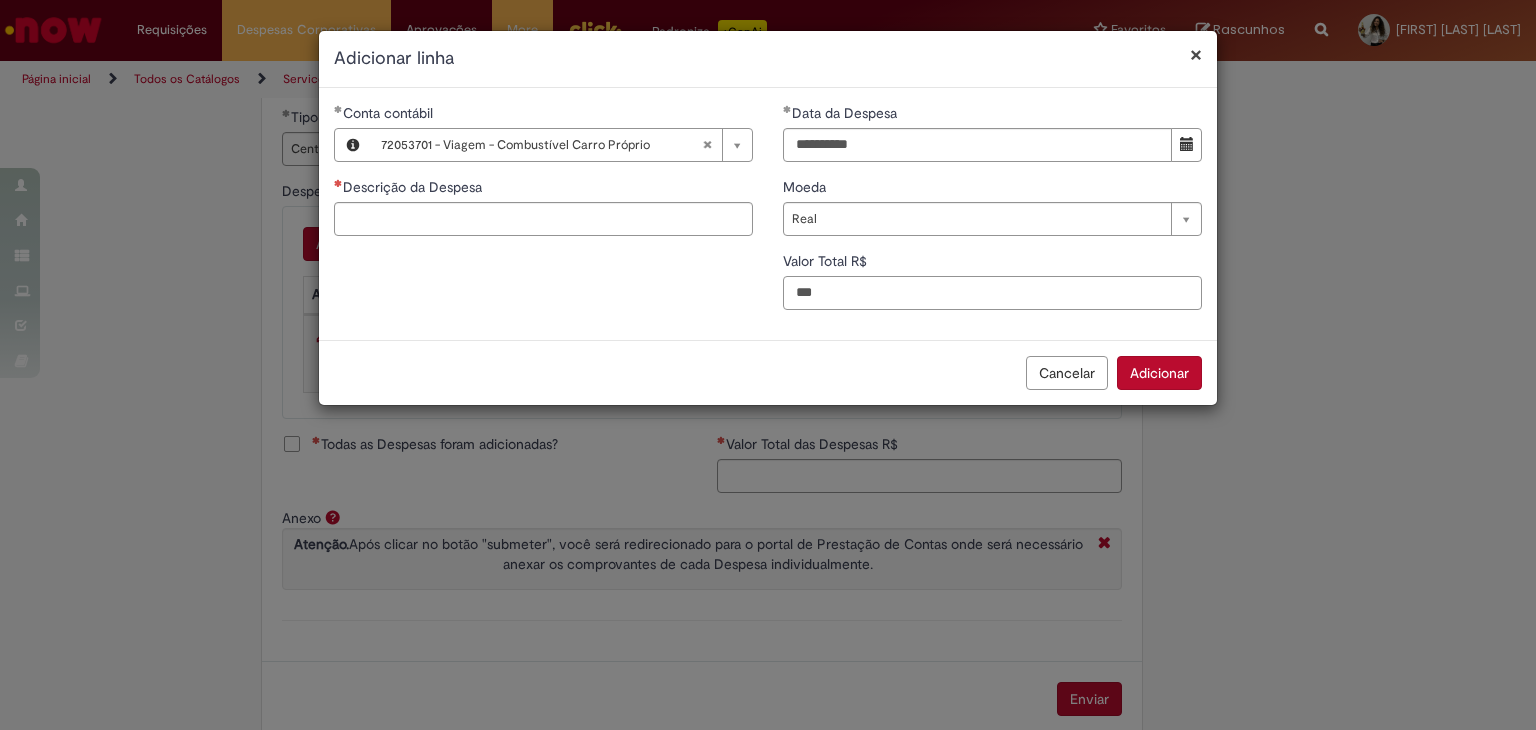 type on "***" 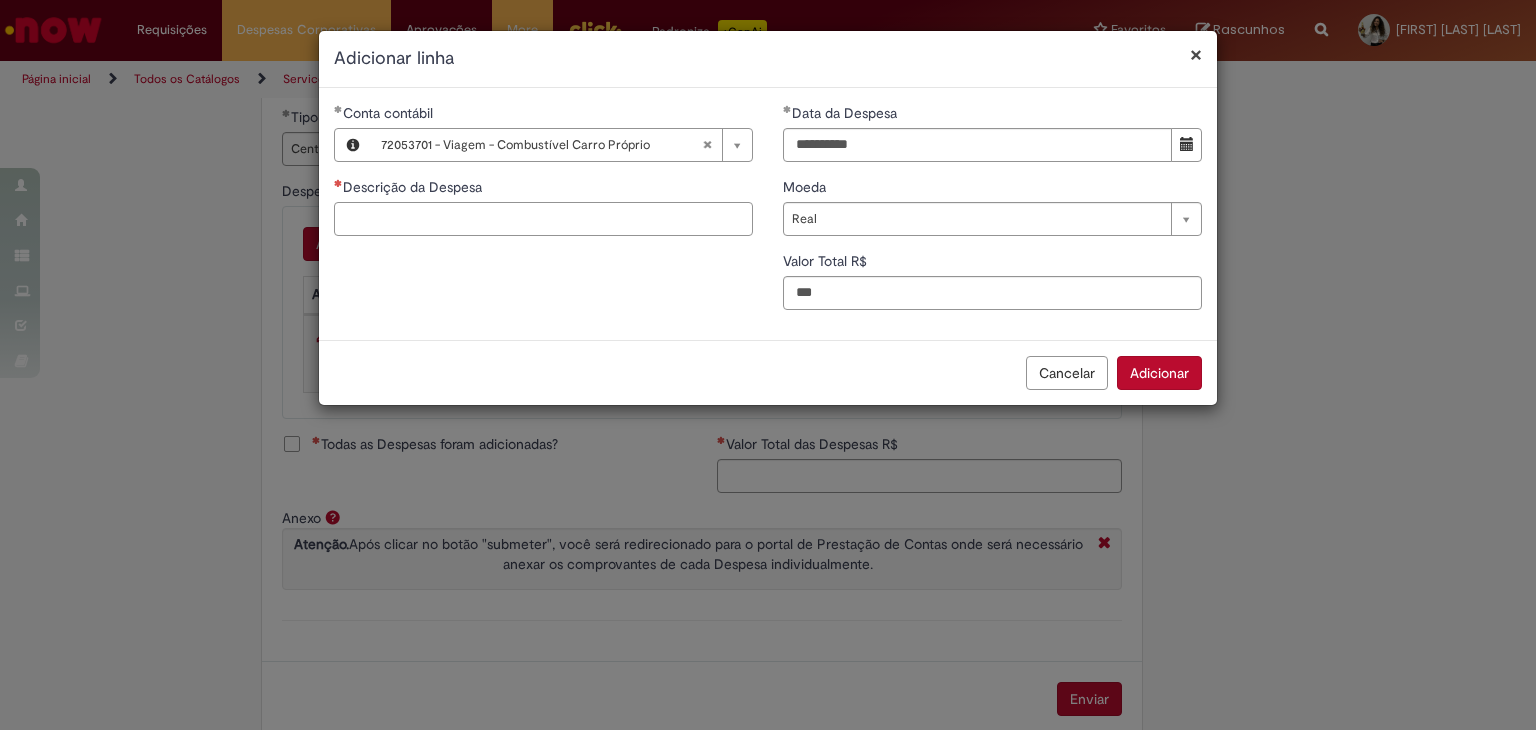 click on "Descrição da Despesa" at bounding box center [543, 219] 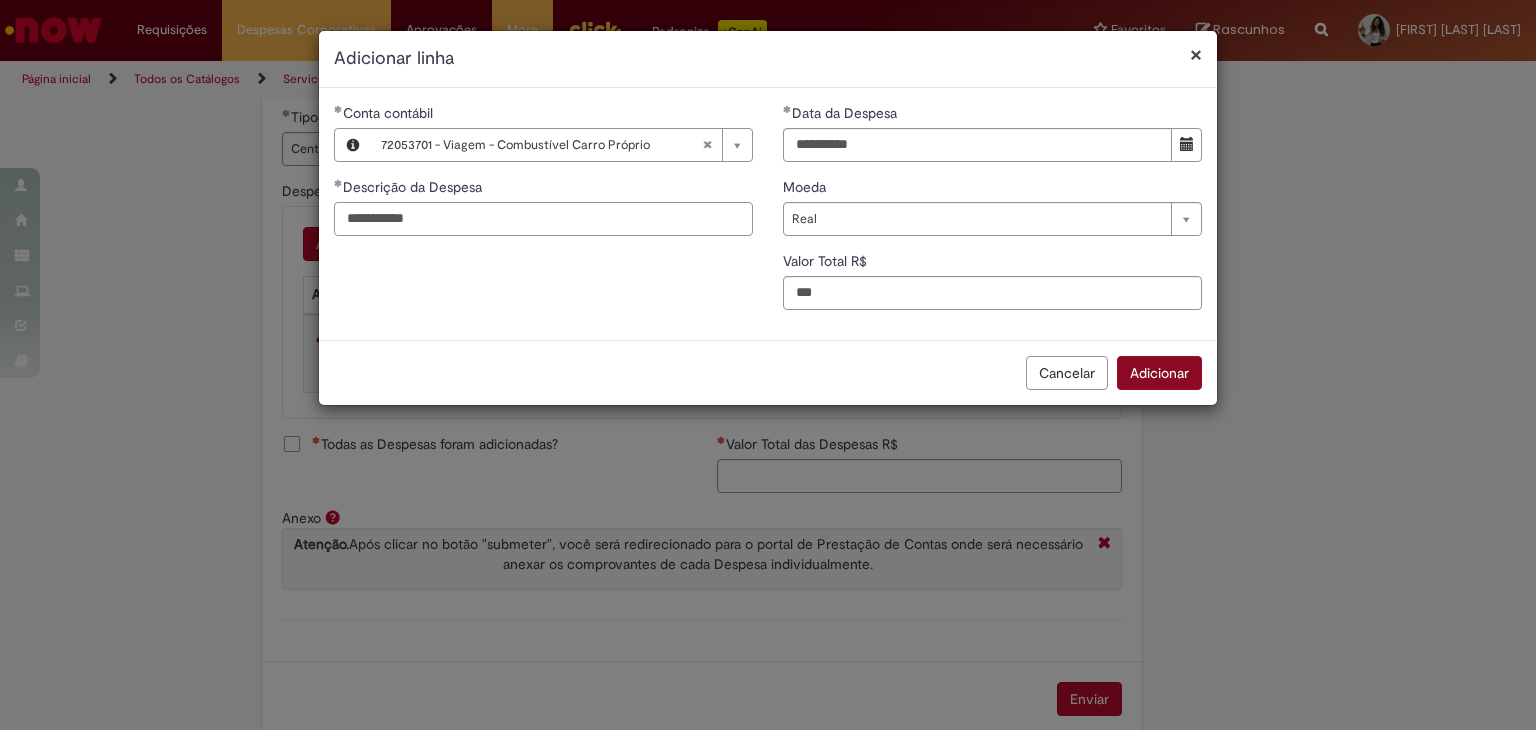 type on "**********" 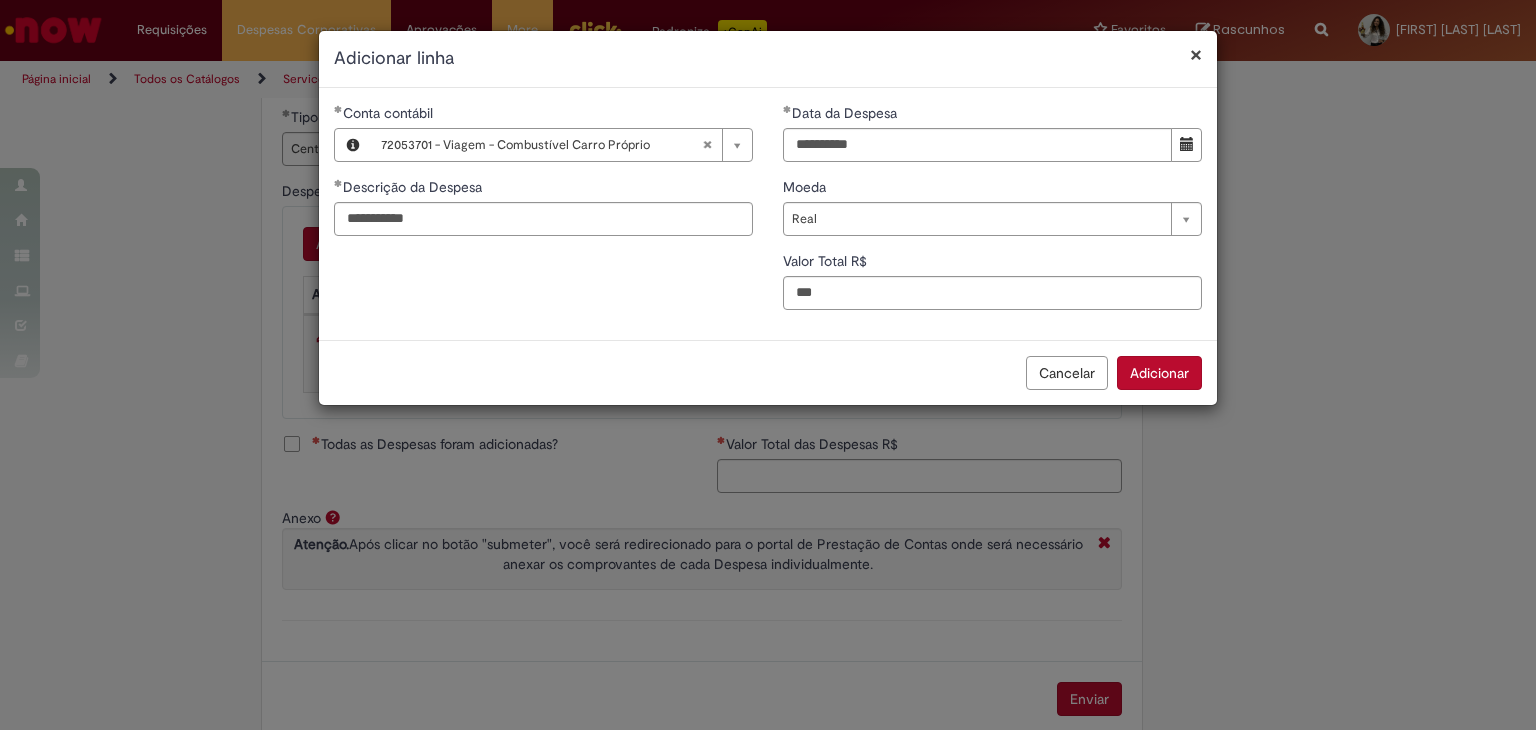 click on "Adicionar" at bounding box center [1159, 373] 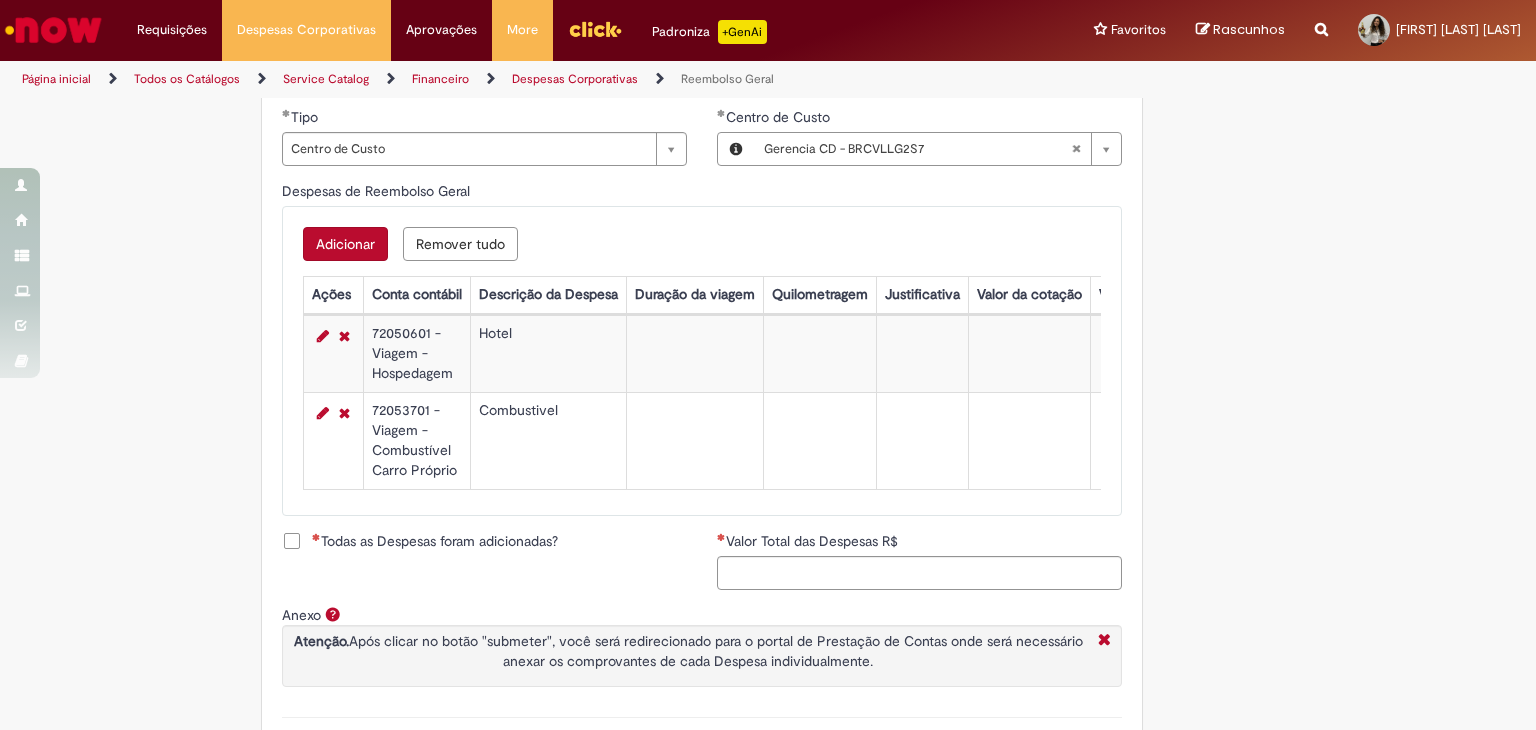 click on "Adicionar" at bounding box center [345, 244] 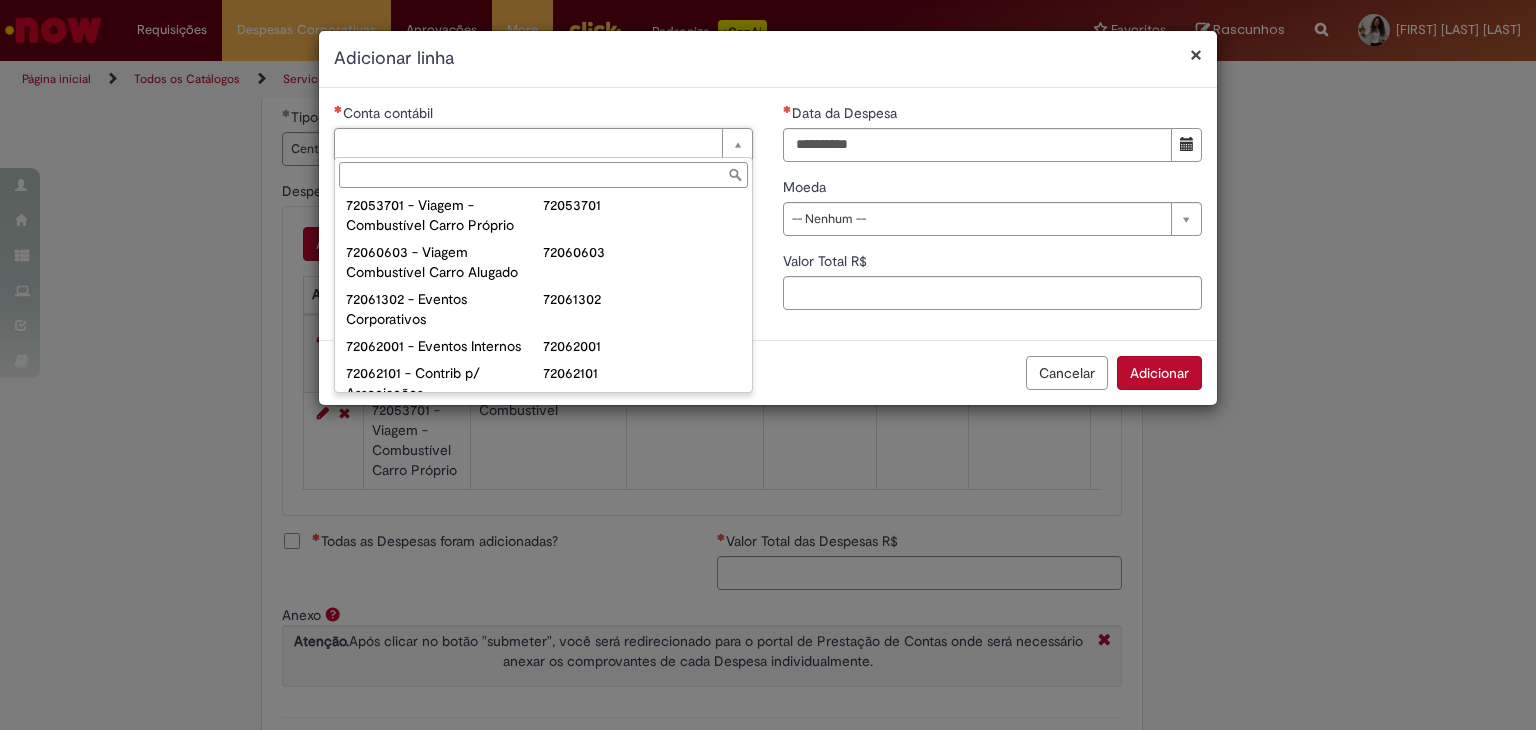 scroll, scrollTop: 1349, scrollLeft: 0, axis: vertical 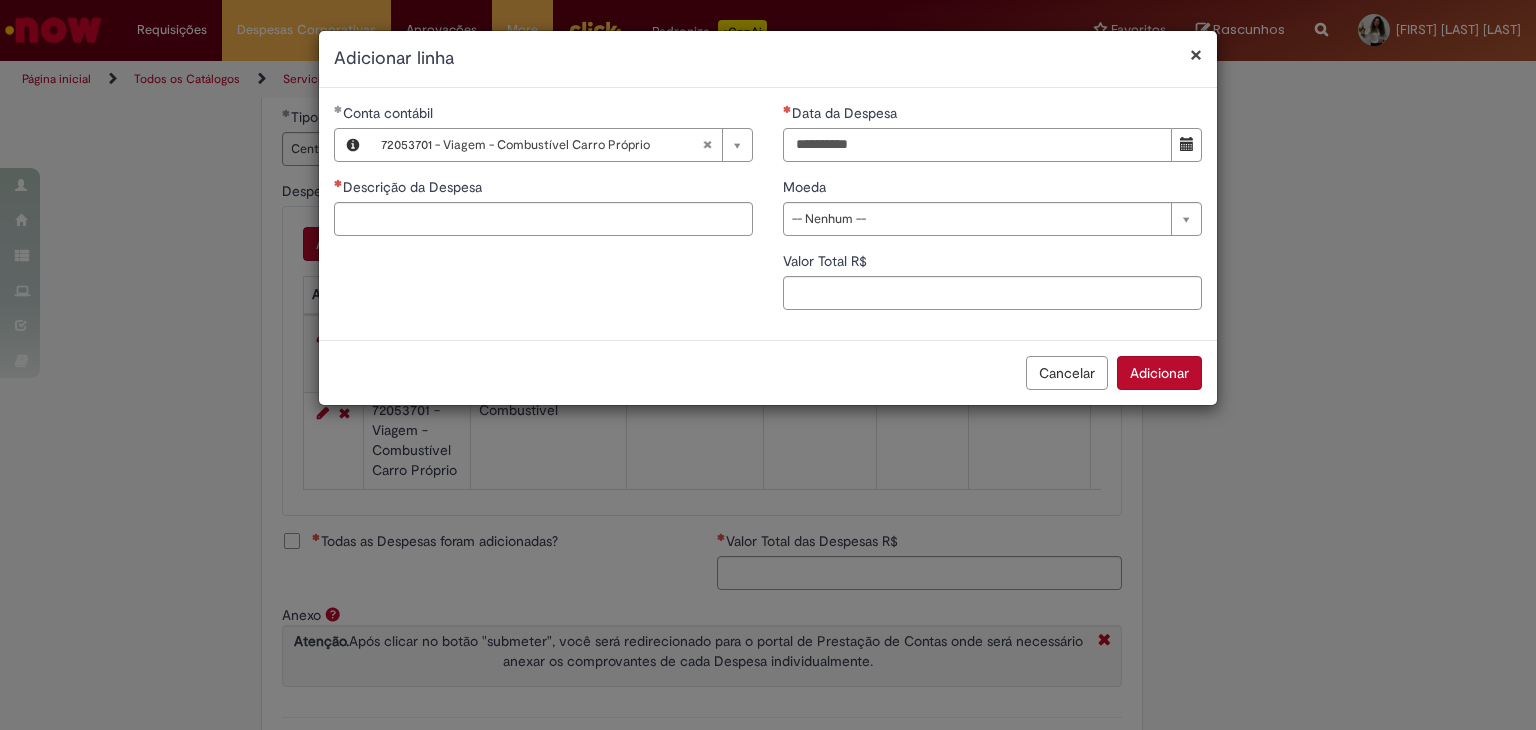 click on "Data da Despesa" at bounding box center [977, 145] 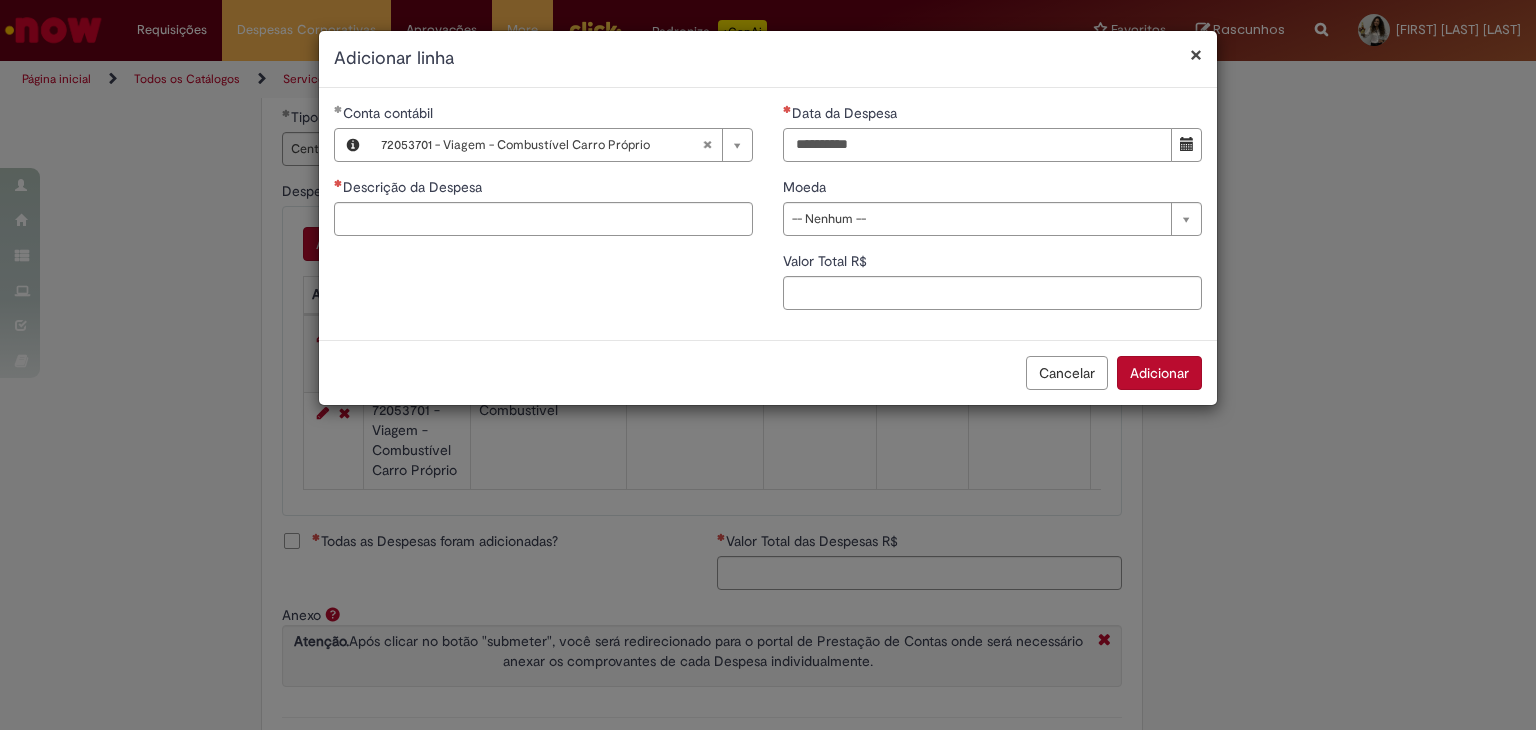 type on "**********" 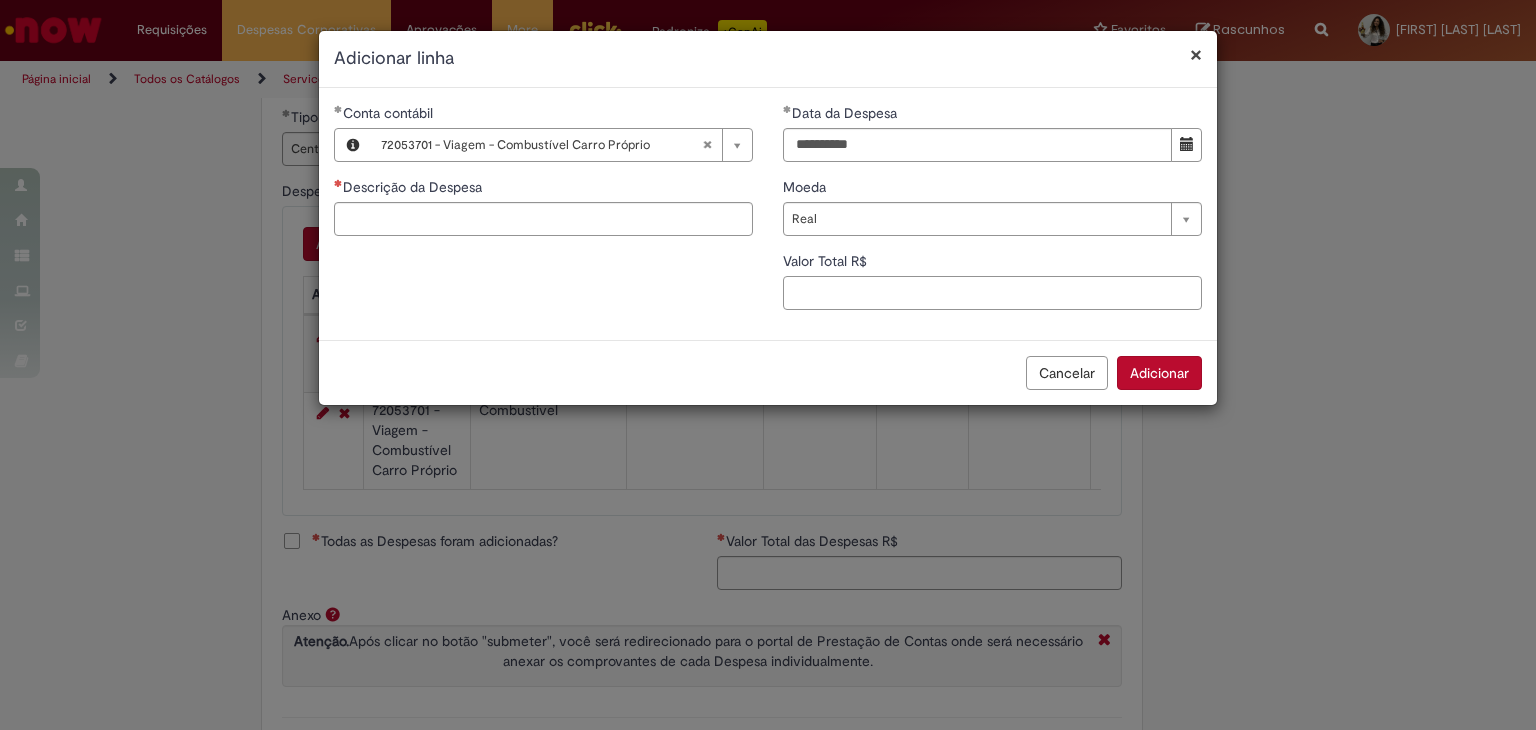 click on "Valor Total R$" at bounding box center [992, 293] 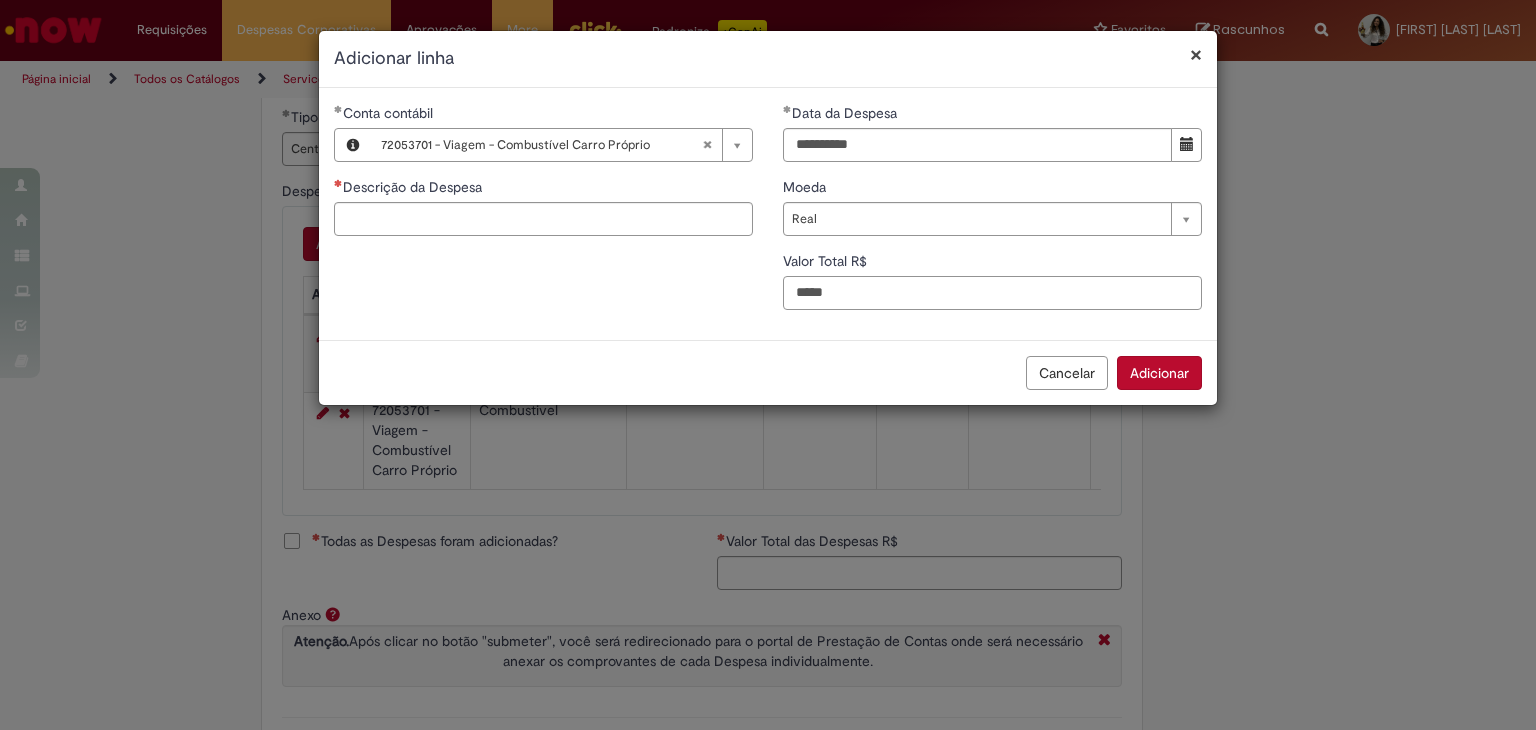 type on "*****" 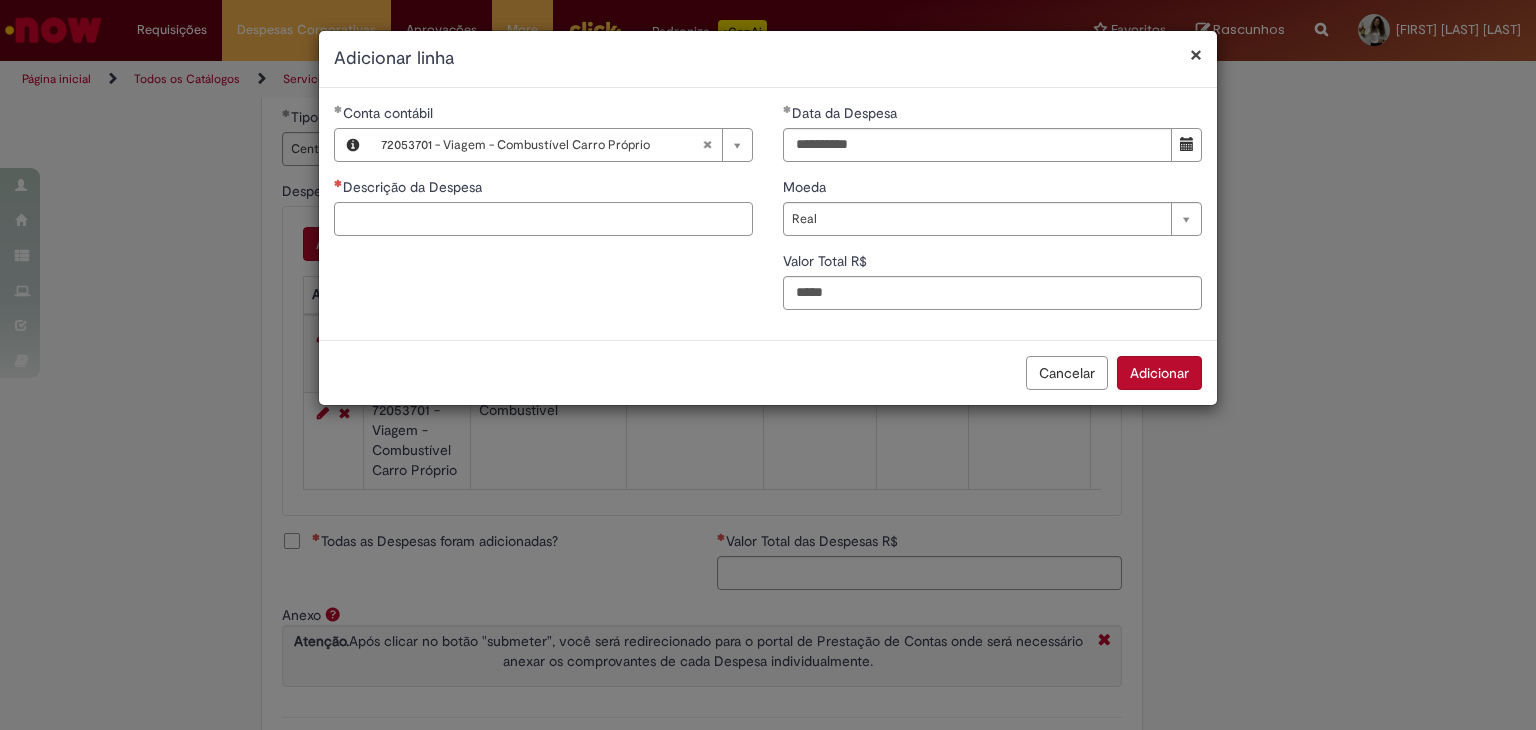 click on "Descrição da Despesa" at bounding box center [543, 219] 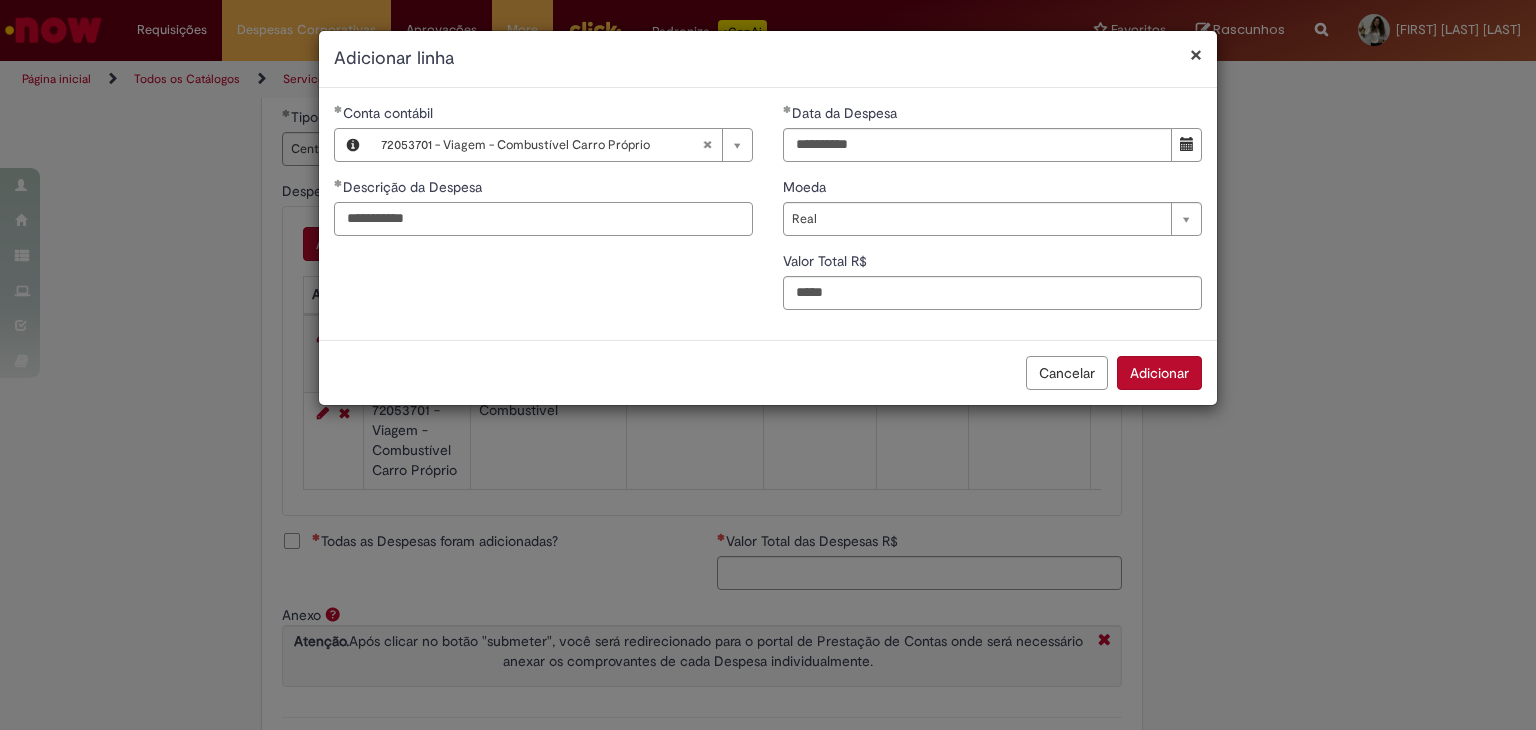 type on "**********" 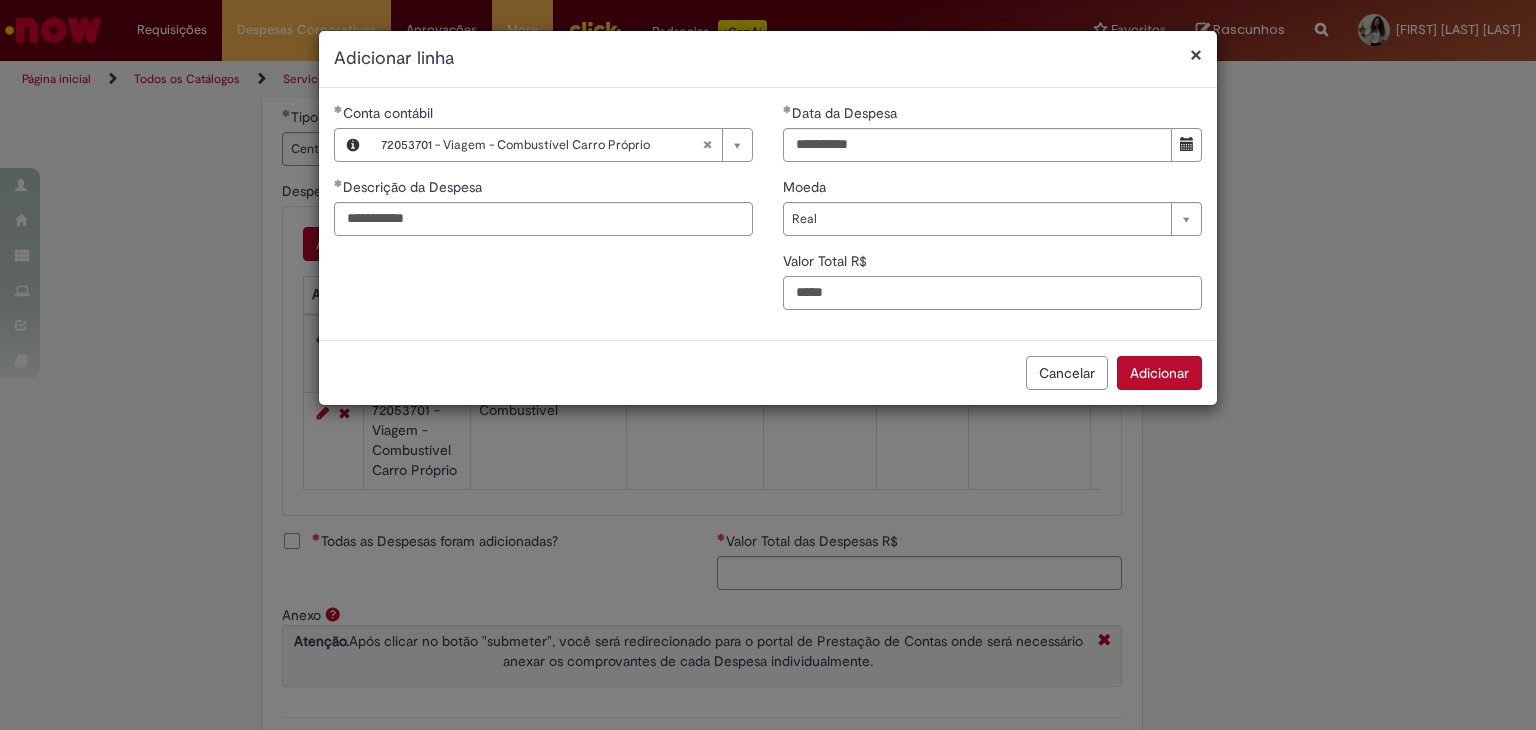 click on "*****" at bounding box center [992, 293] 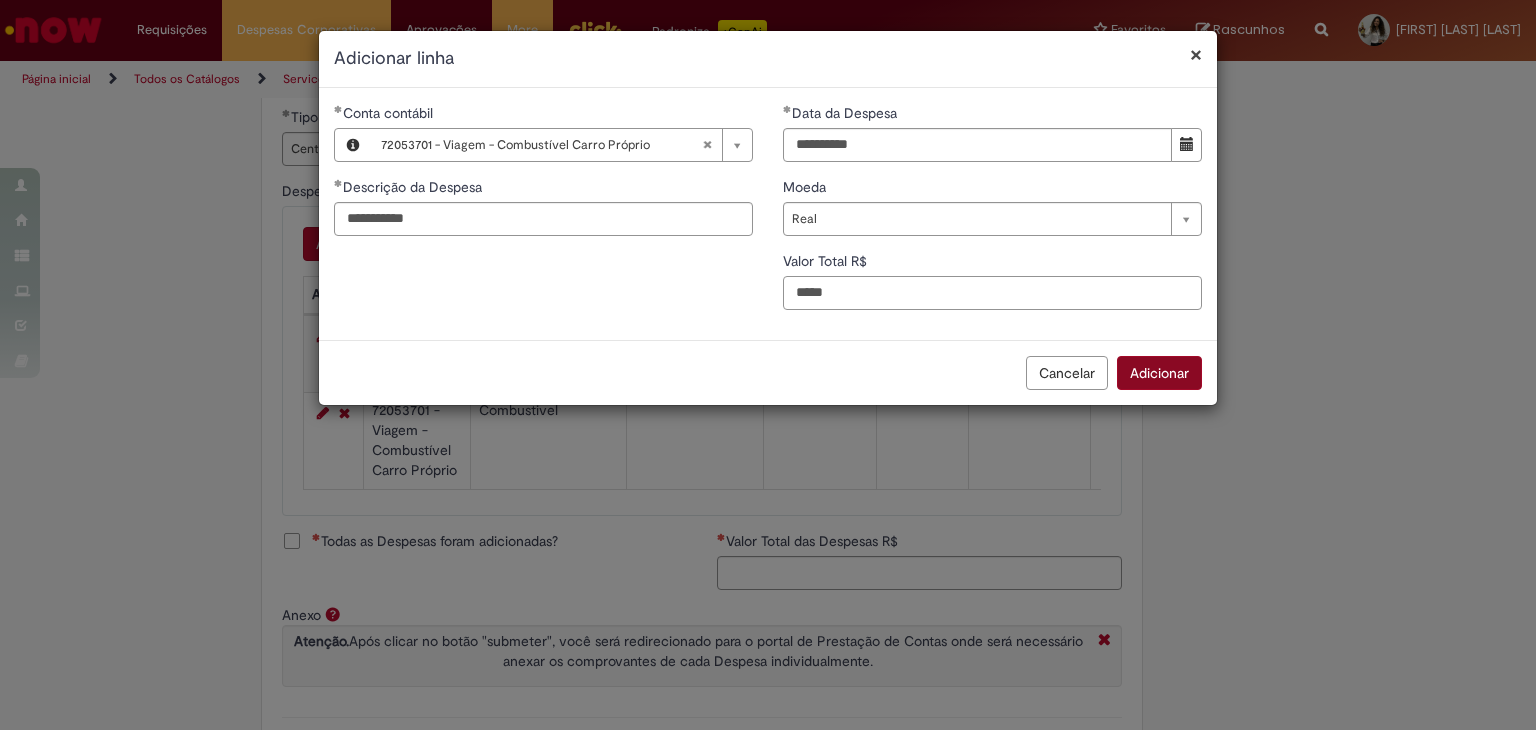 type on "*****" 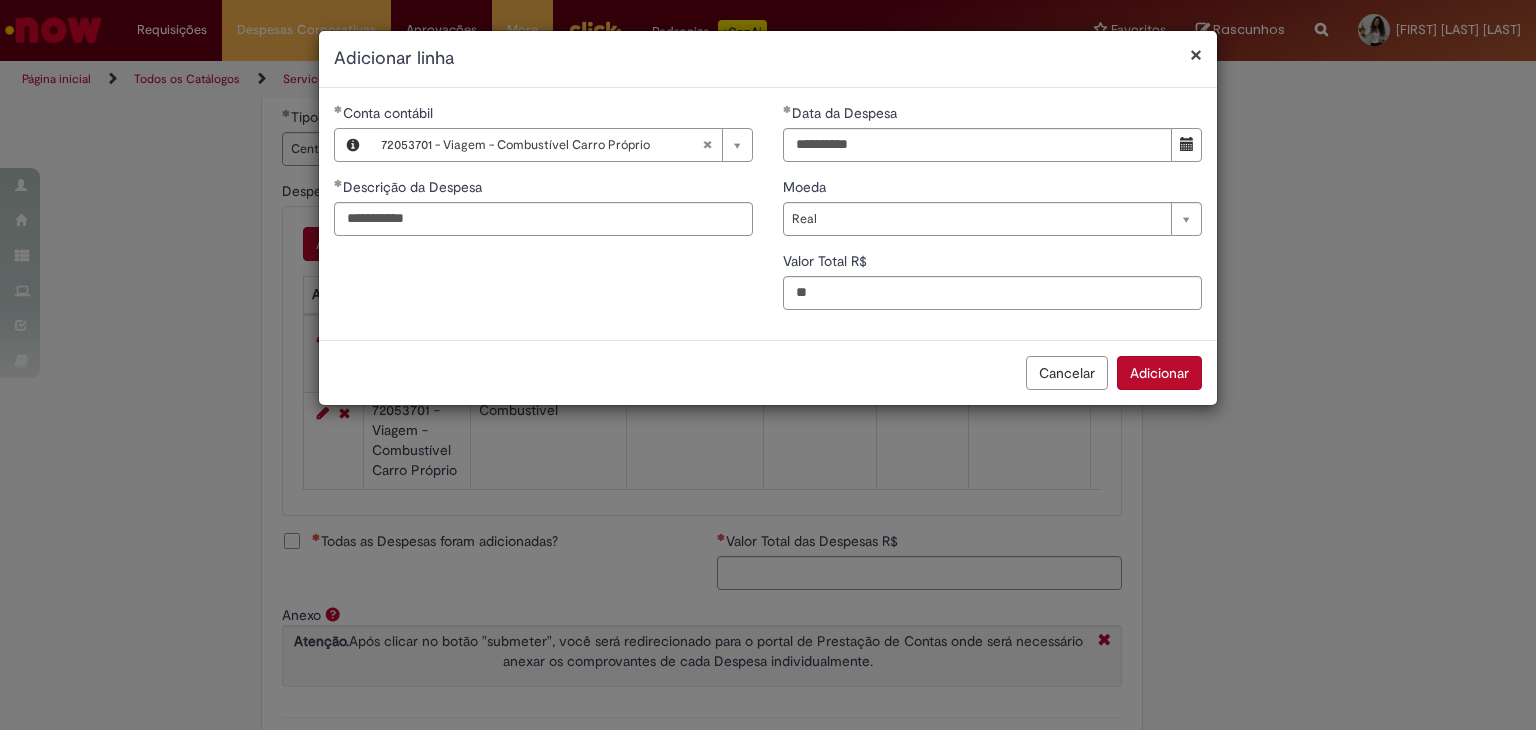 click on "Adicionar" at bounding box center [1159, 373] 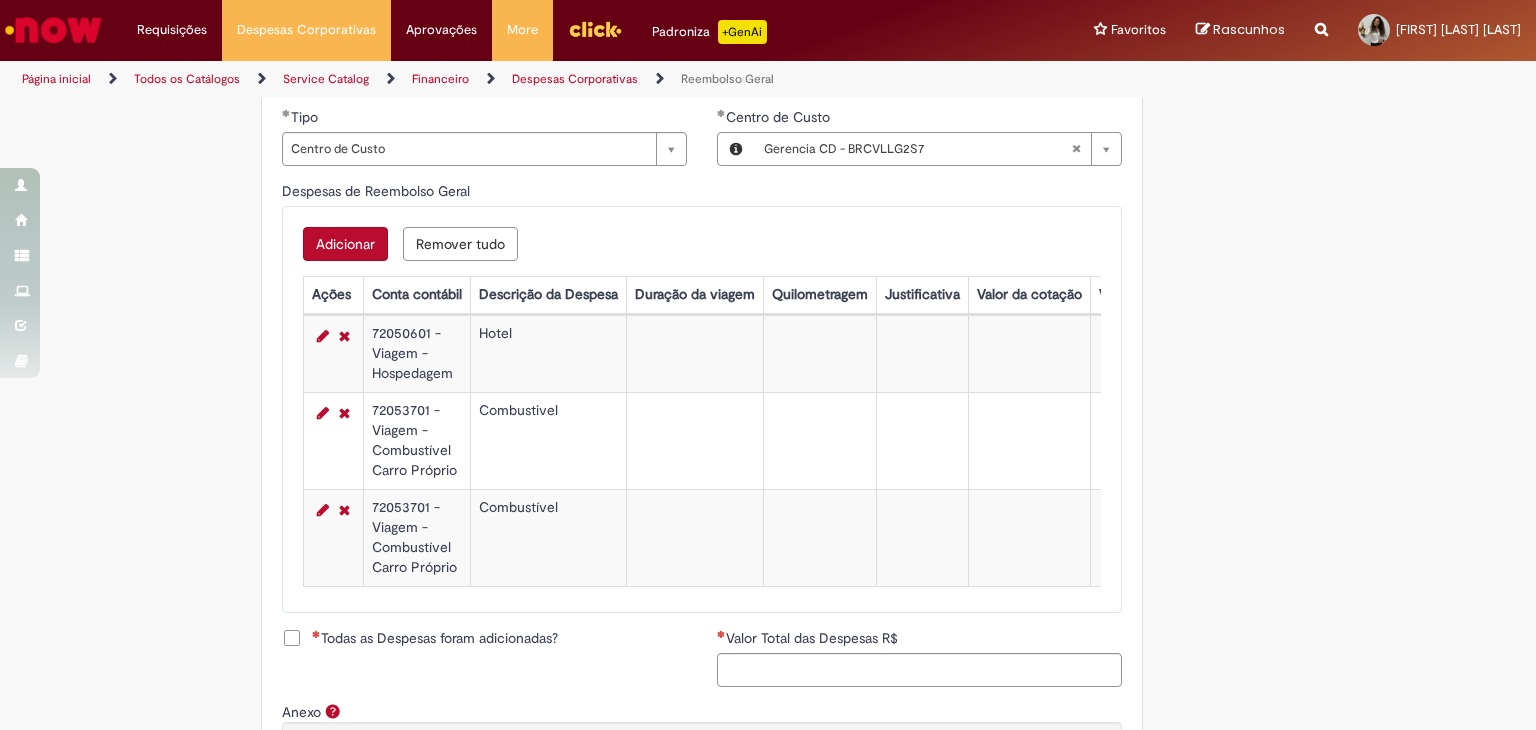 drag, startPoint x: 559, startPoint y: 585, endPoint x: 571, endPoint y: 589, distance: 12.649111 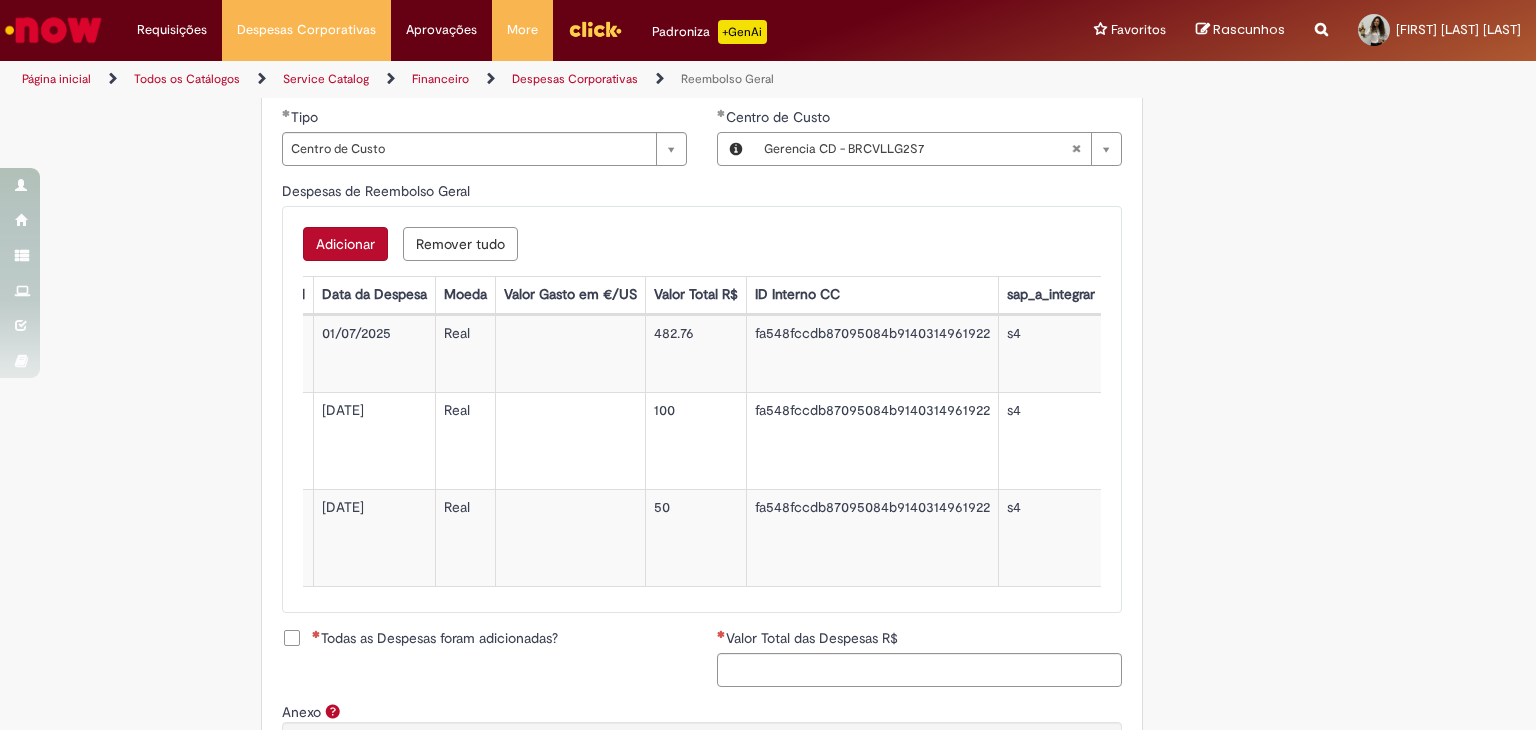 scroll, scrollTop: 0, scrollLeft: 982, axis: horizontal 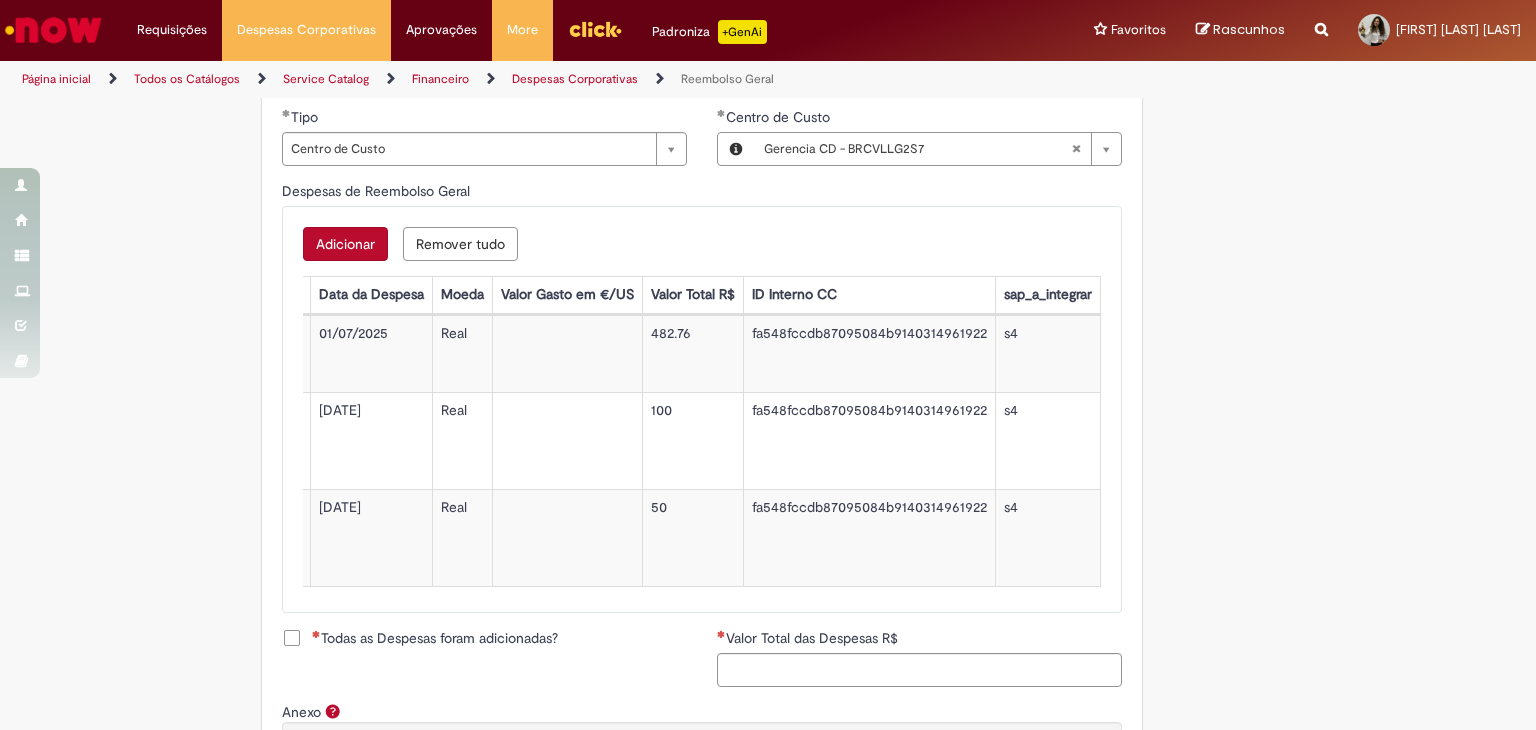 click on "Todas as Despesas foram adicionadas?" at bounding box center [435, 638] 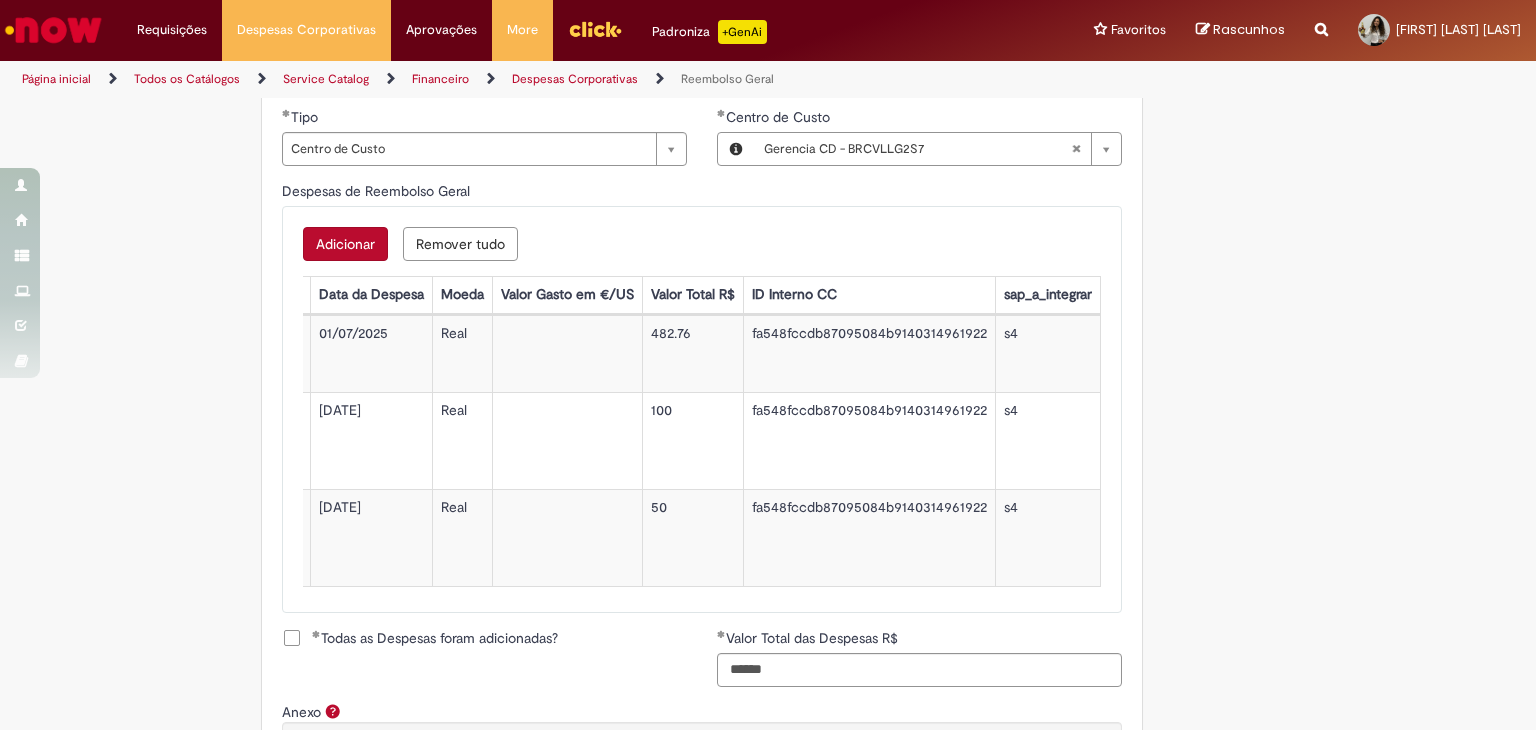 scroll, scrollTop: 995, scrollLeft: 0, axis: vertical 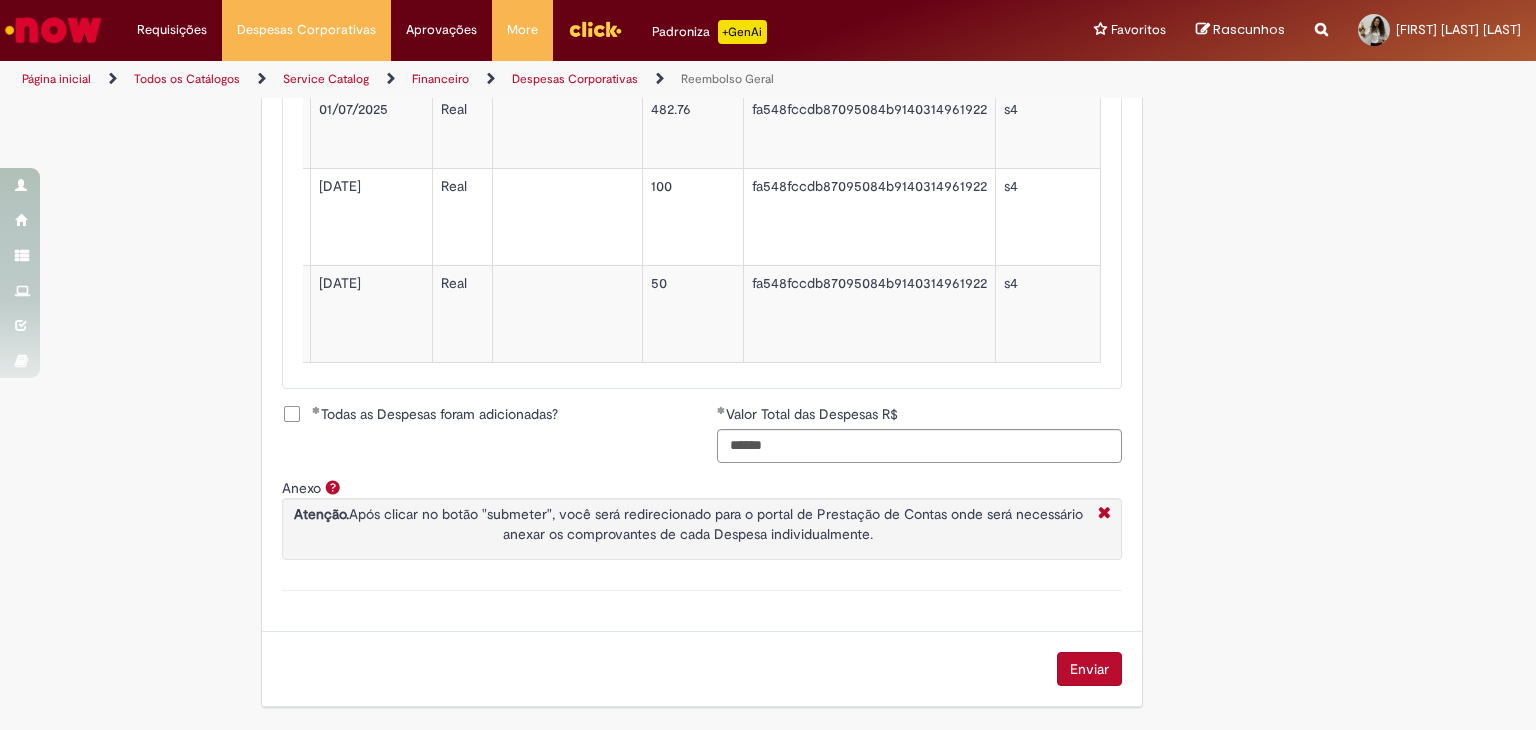 click on "Enviar" at bounding box center (1089, 669) 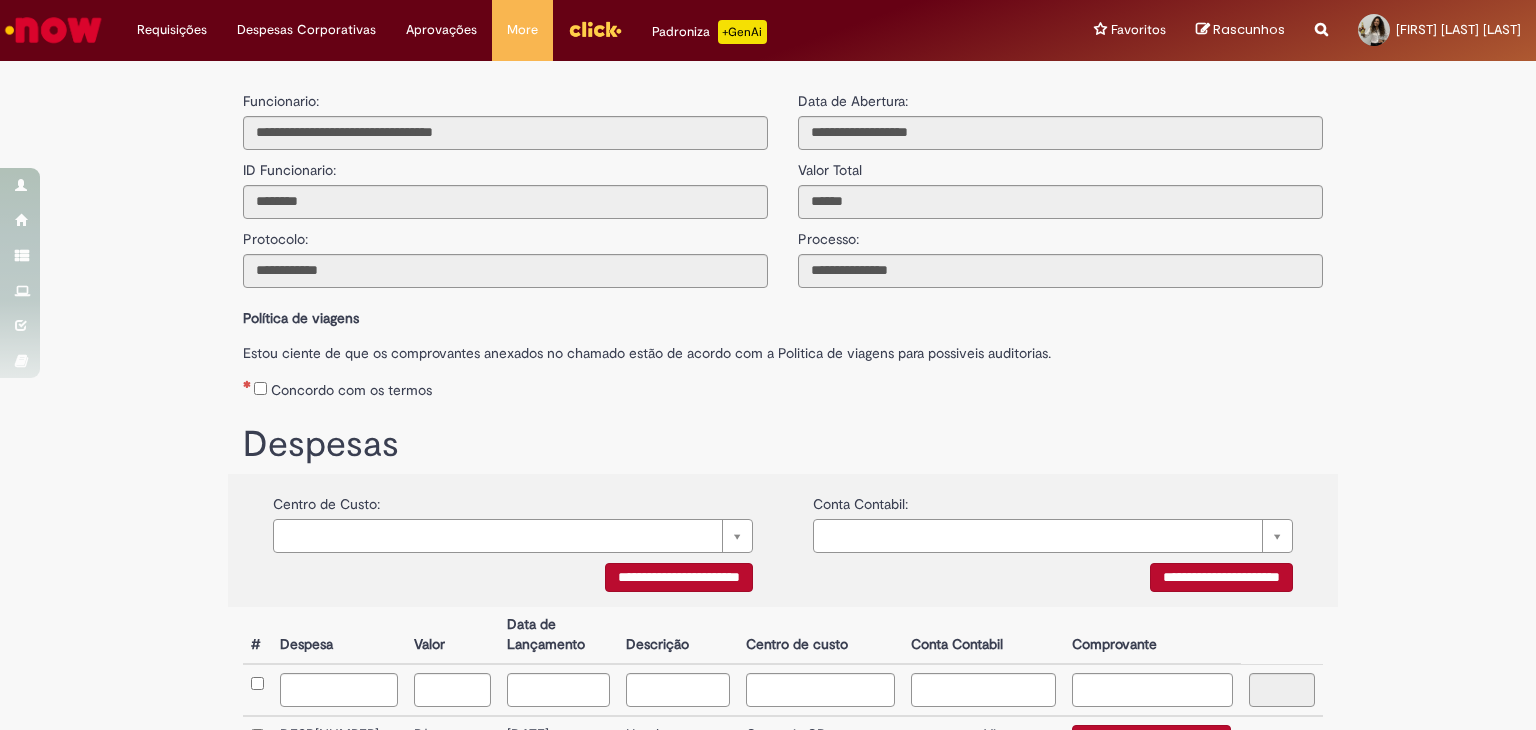 scroll, scrollTop: 0, scrollLeft: 0, axis: both 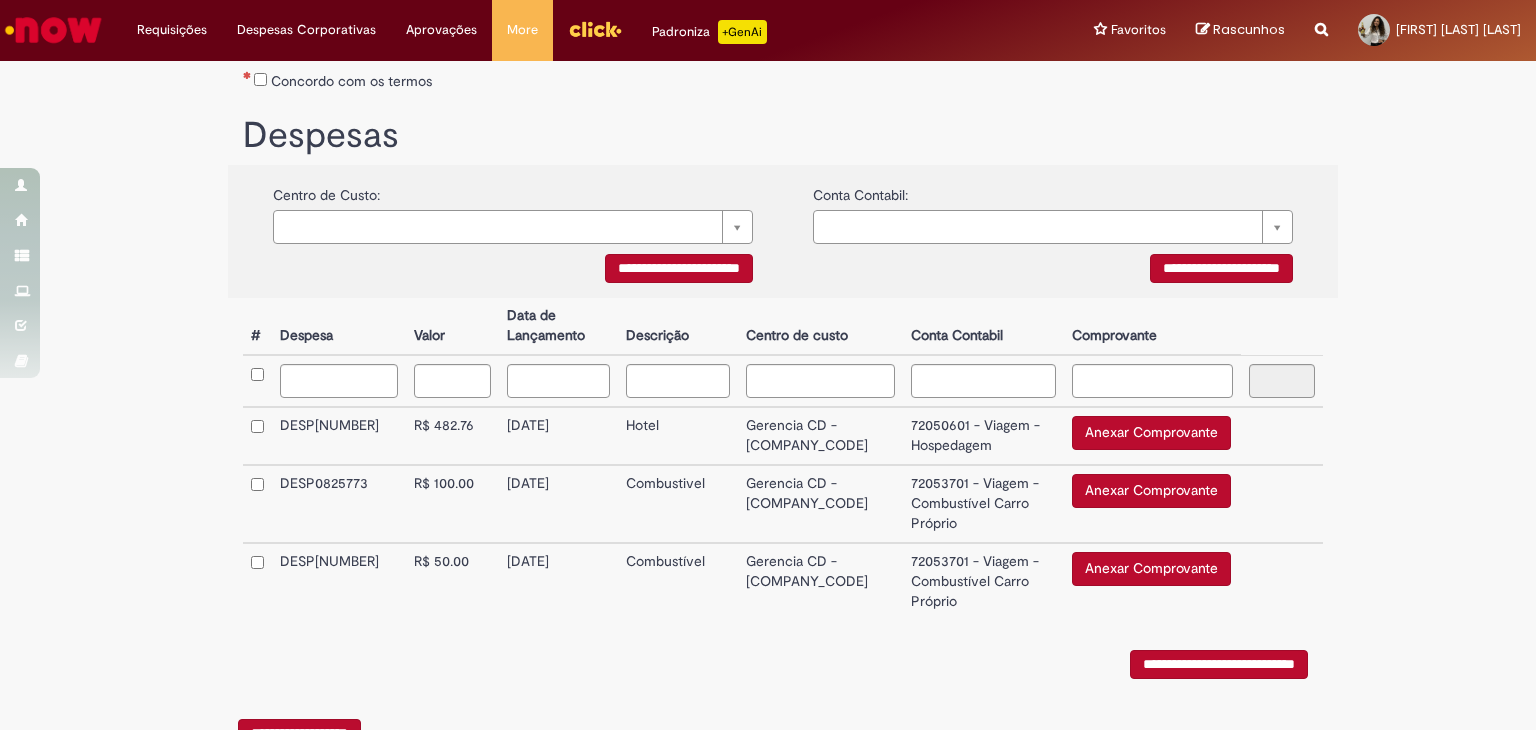 click on "Anexar Comprovante" at bounding box center (1151, 433) 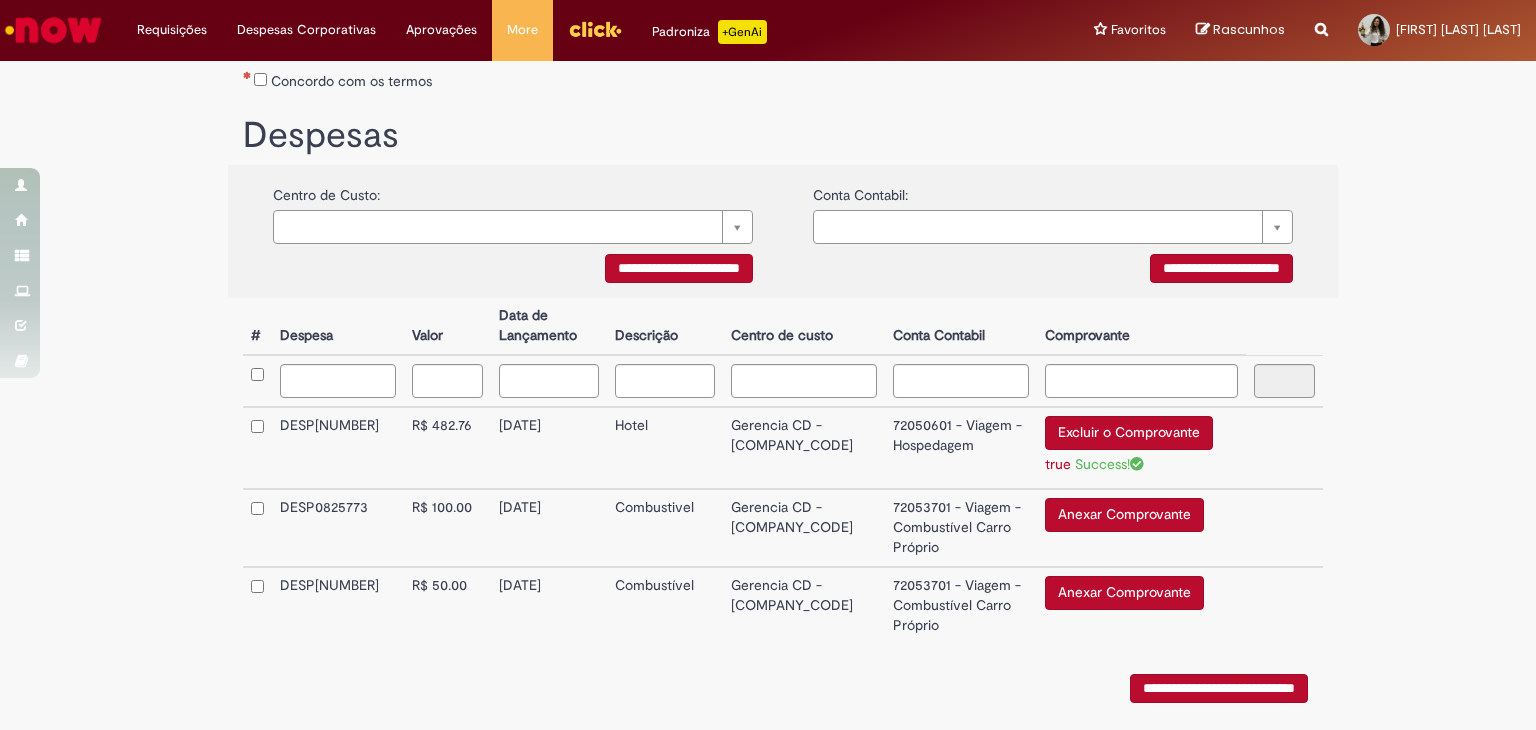 click on "Anexar Comprovante" at bounding box center [1129, 433] 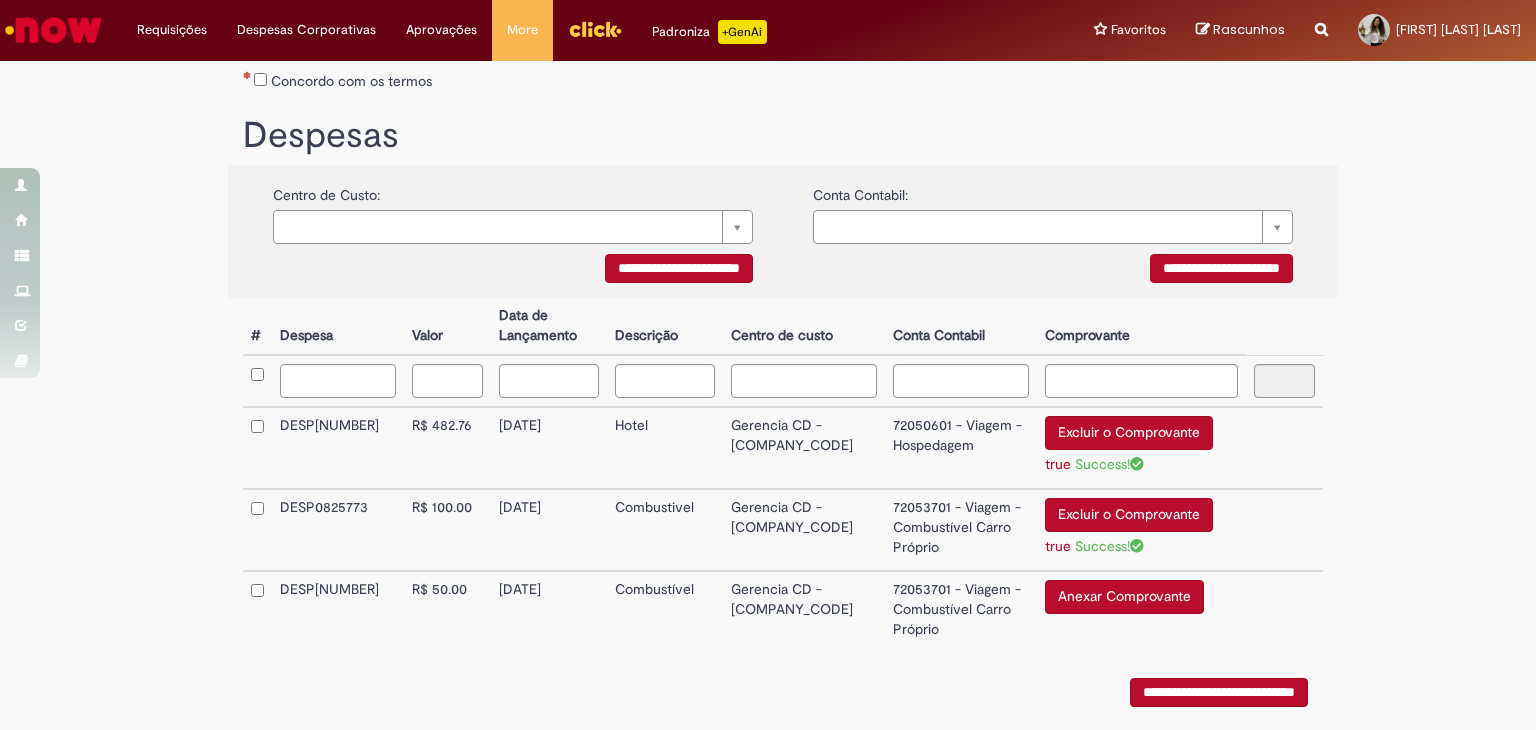 click on "Anexar Comprovante" at bounding box center (1129, 433) 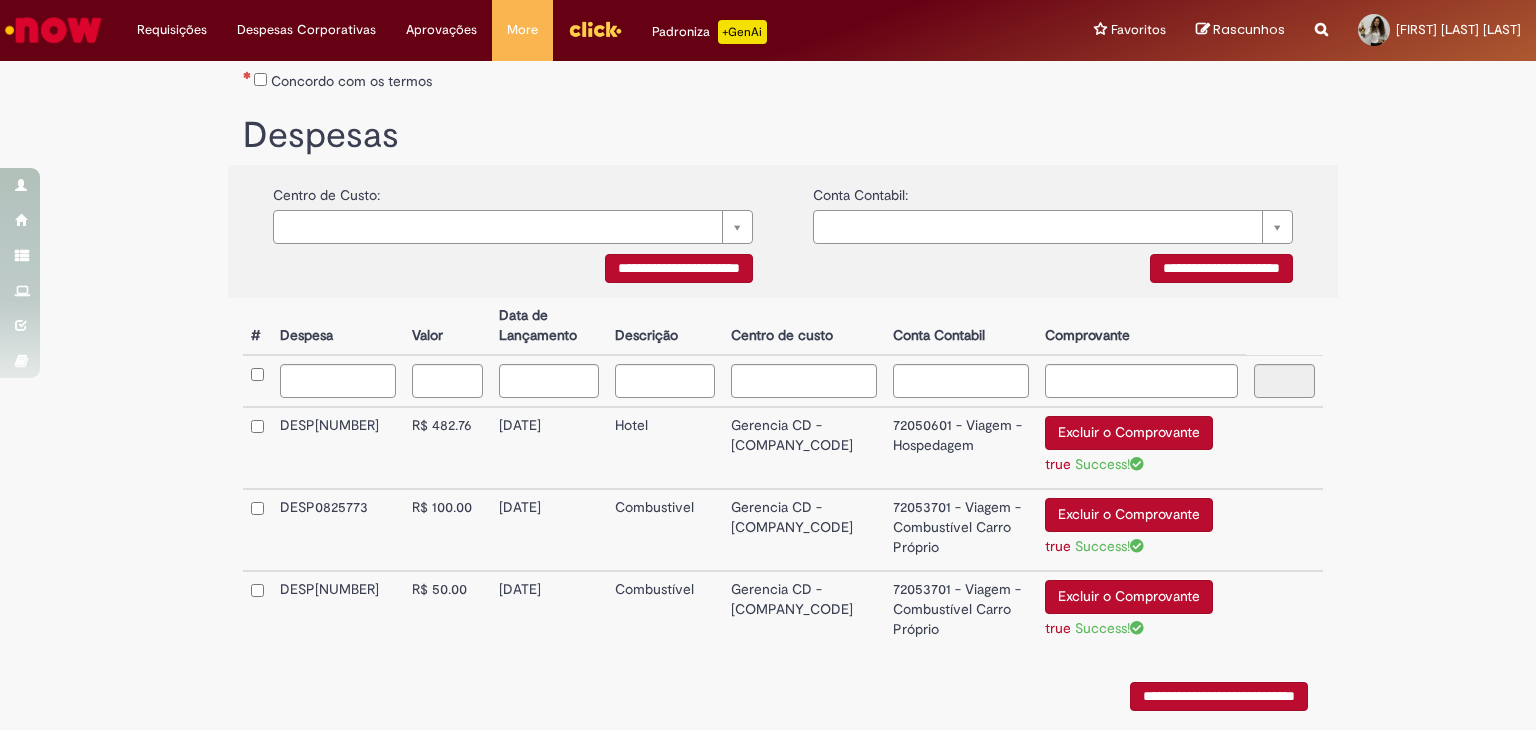 click on "Success!" at bounding box center (1109, 464) 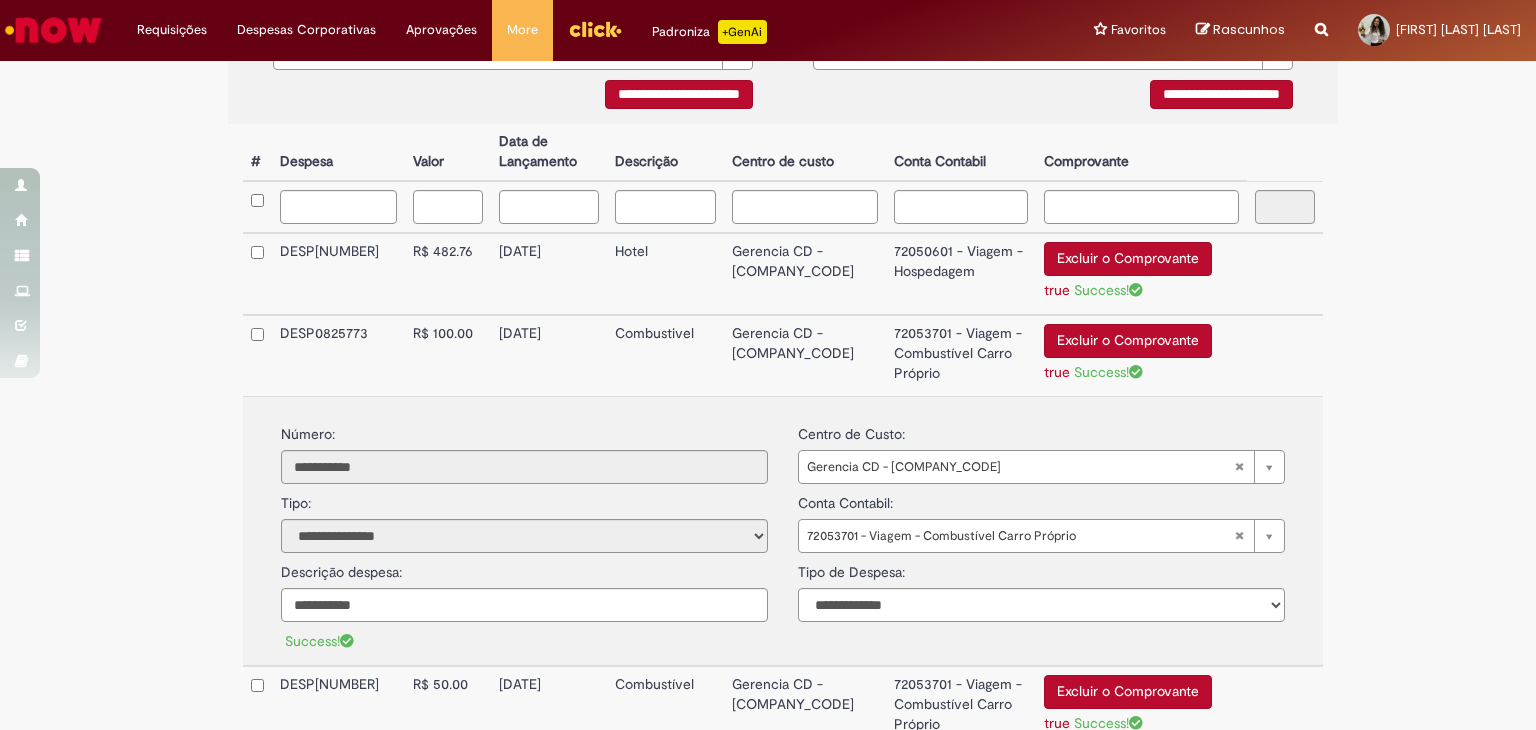 scroll, scrollTop: 480, scrollLeft: 0, axis: vertical 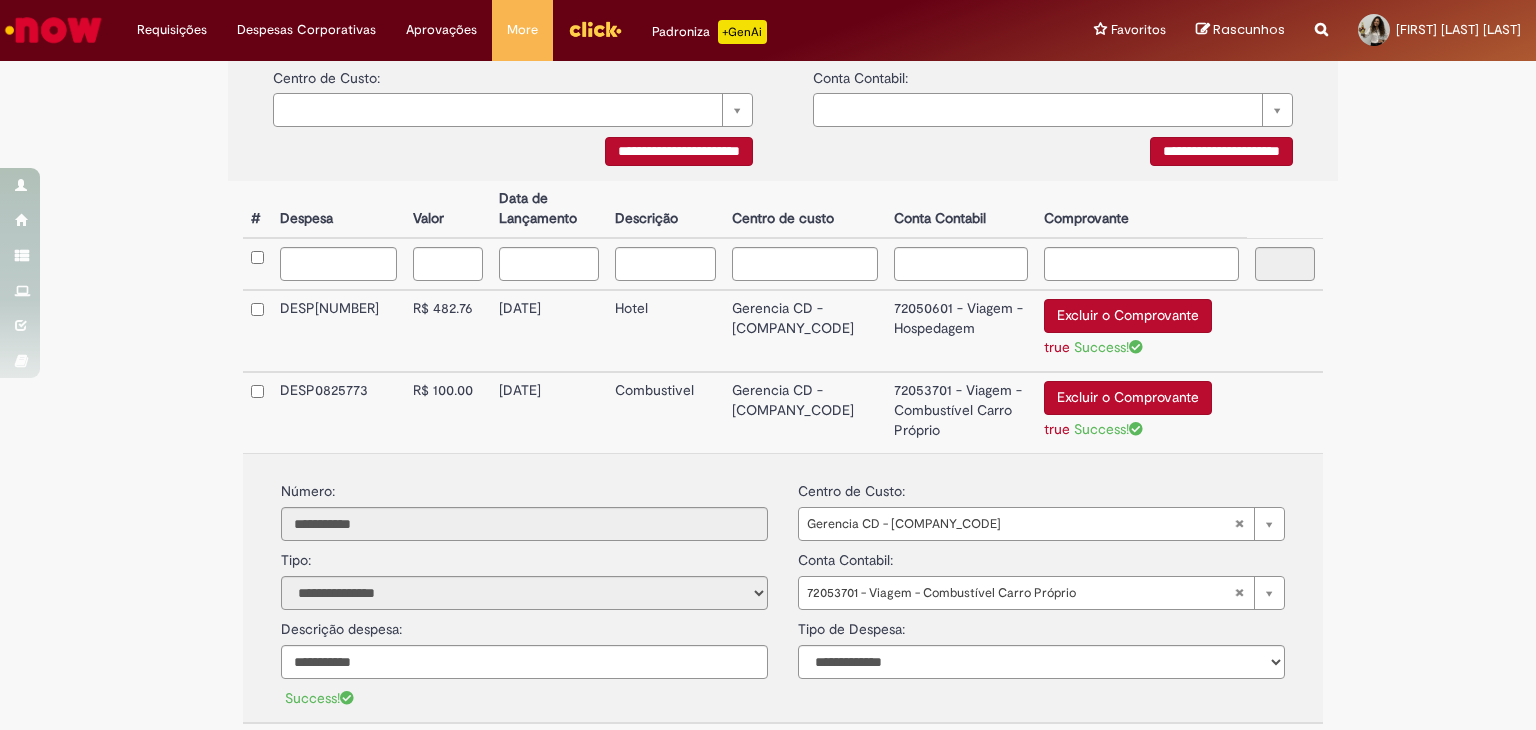 click on "true" at bounding box center [1057, 347] 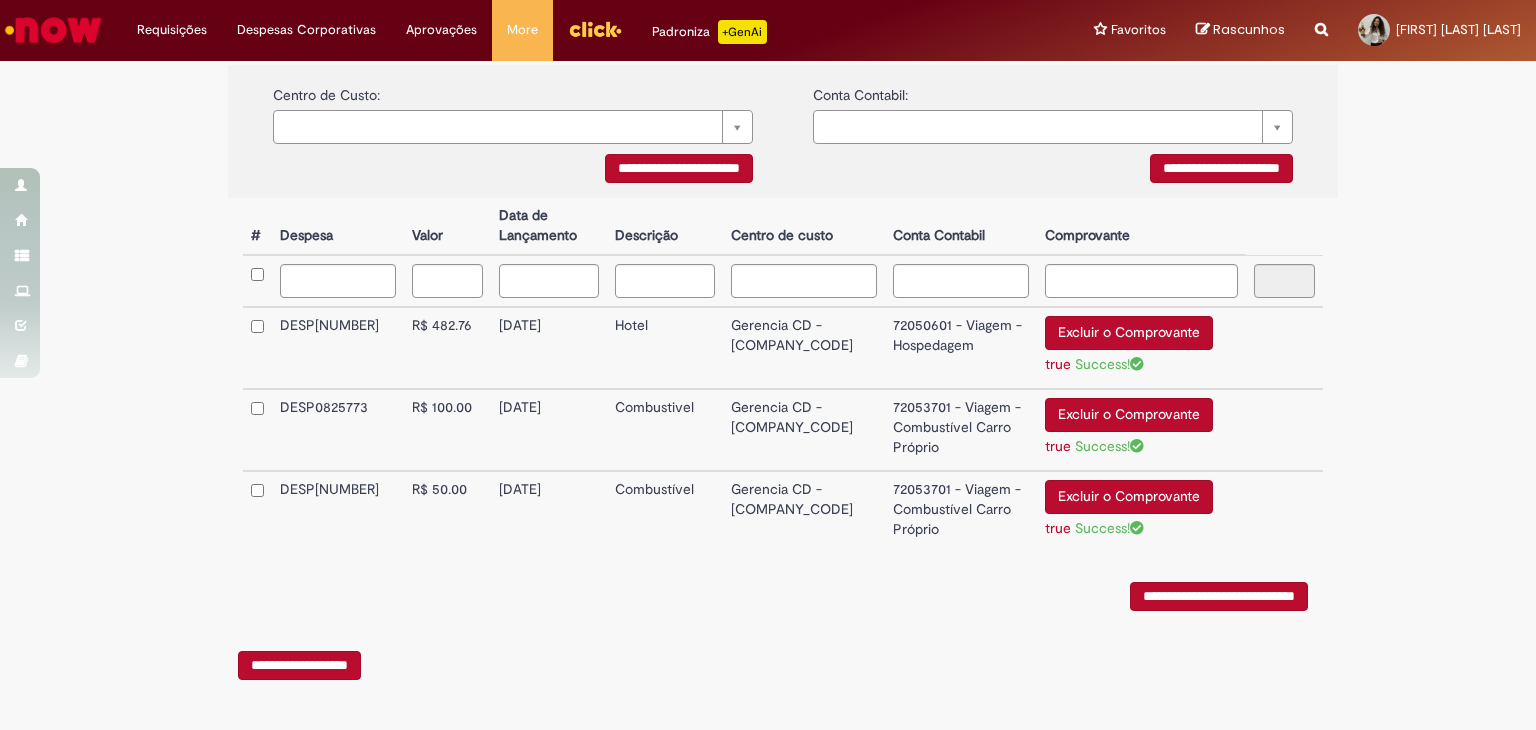 scroll, scrollTop: 416, scrollLeft: 0, axis: vertical 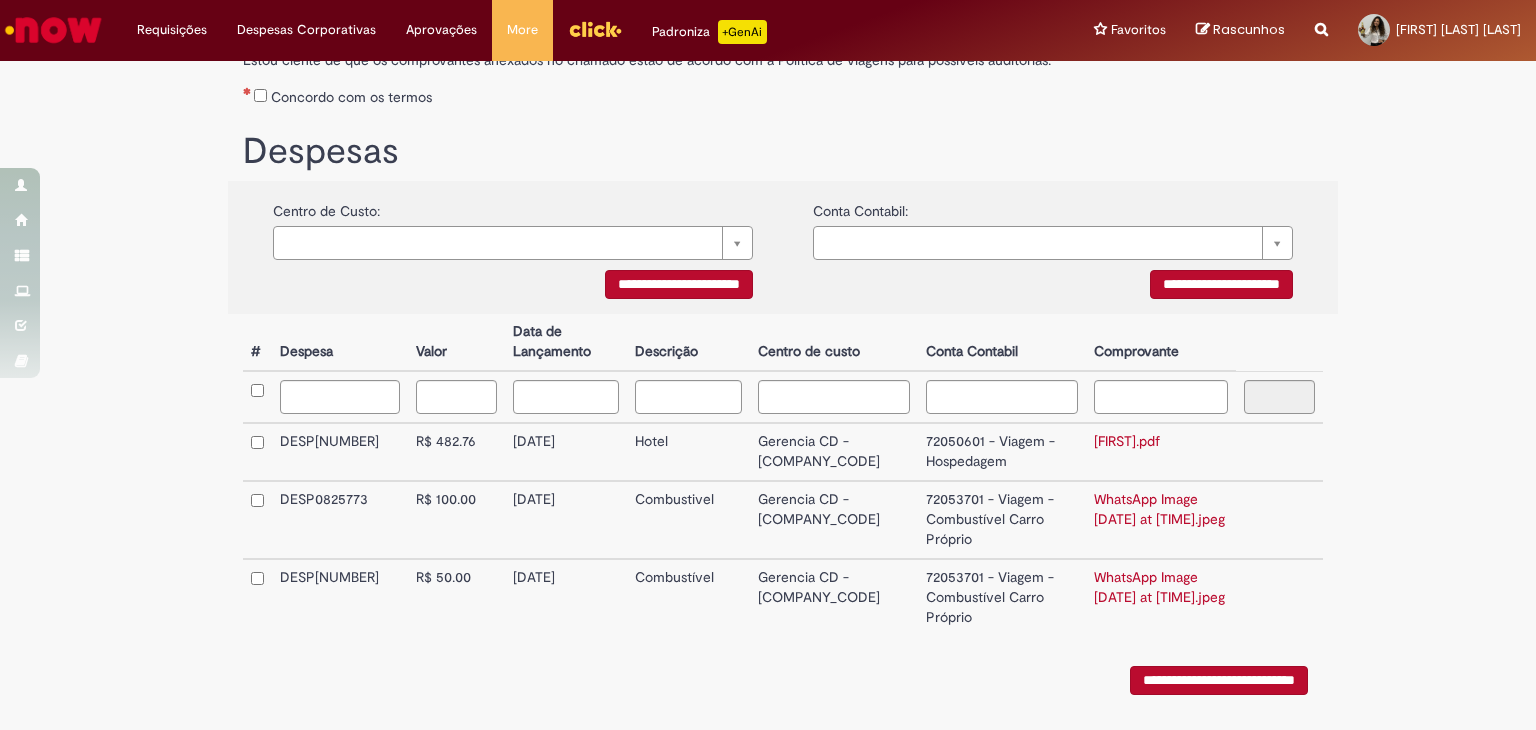 click on "**********" at bounding box center [679, 284] 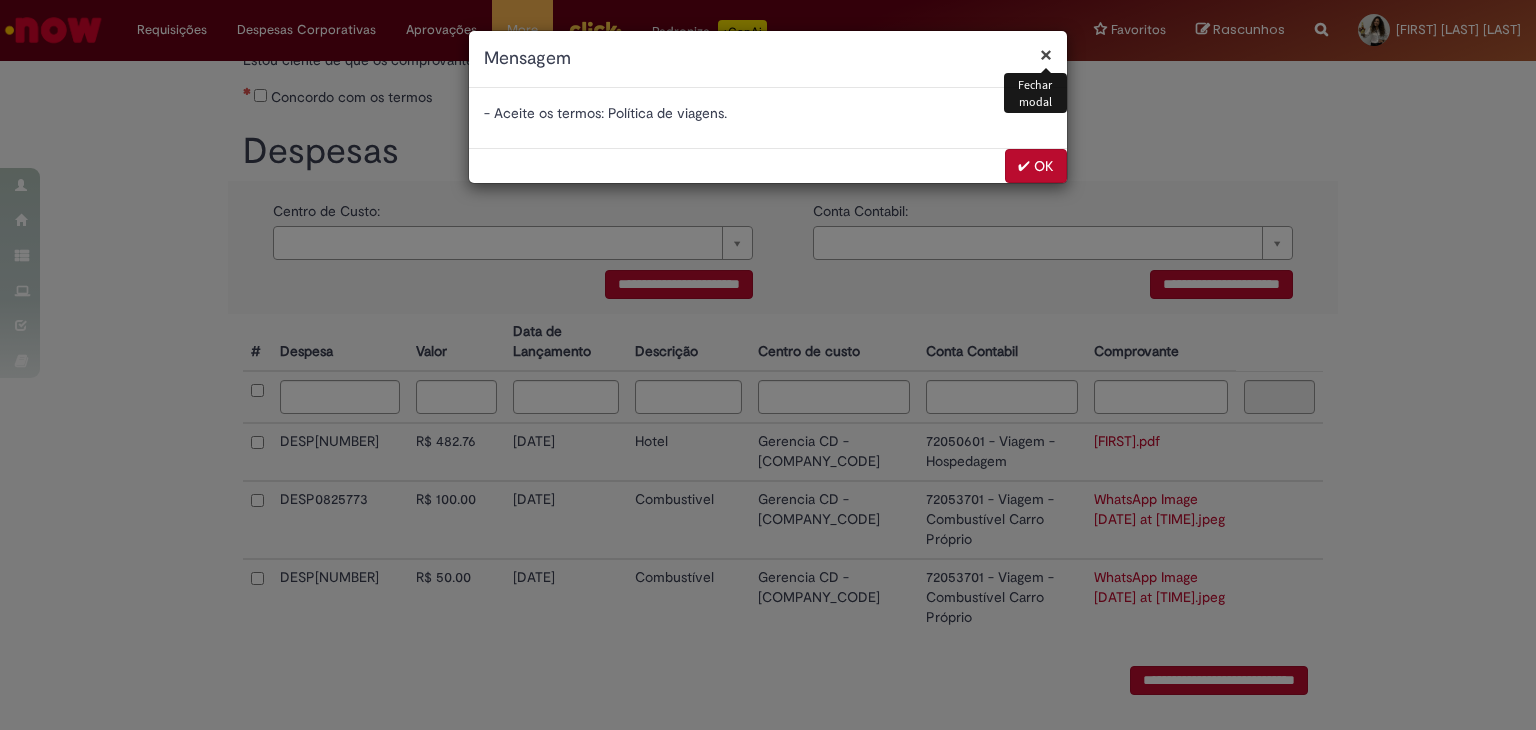 click on "✔ OK" at bounding box center [1036, 166] 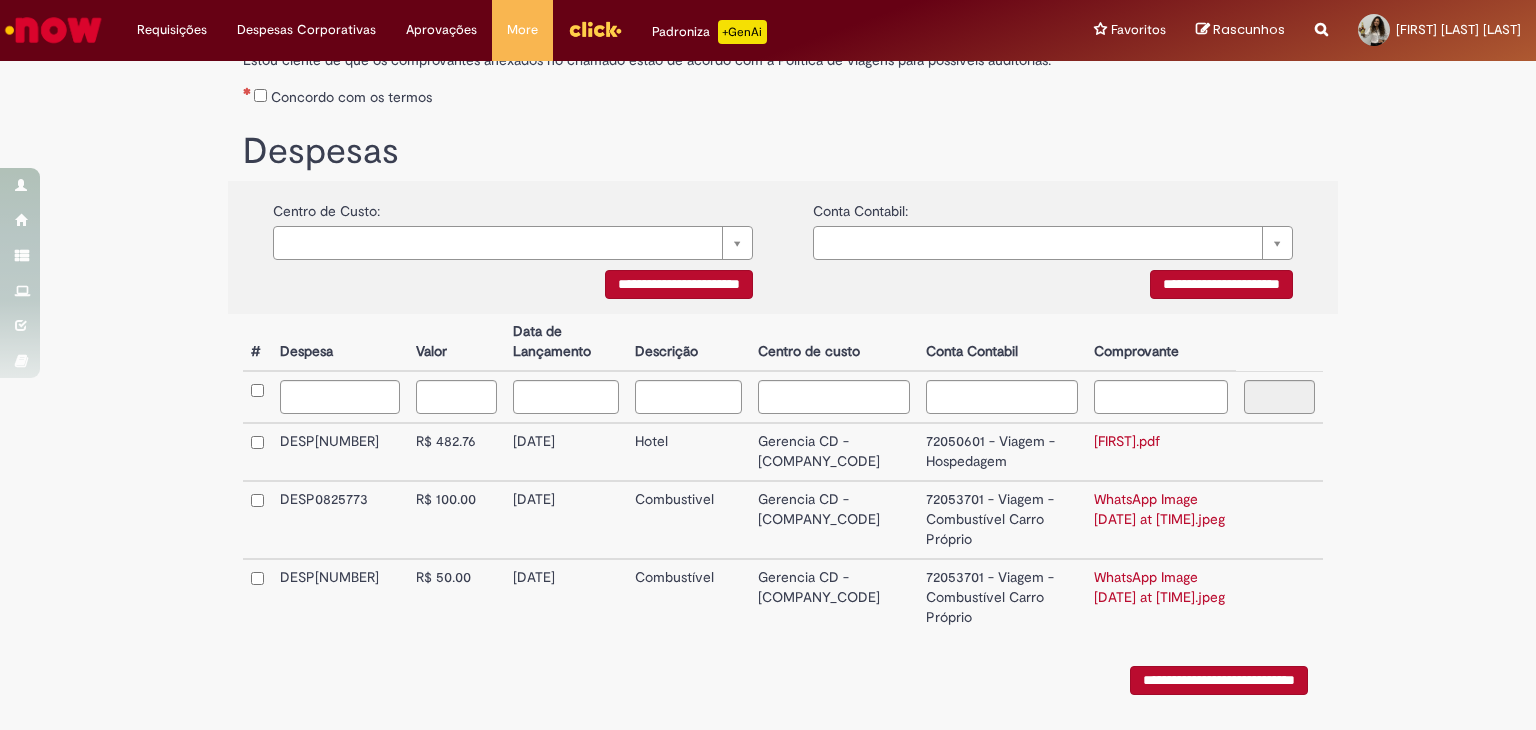 scroll, scrollTop: 385, scrollLeft: 0, axis: vertical 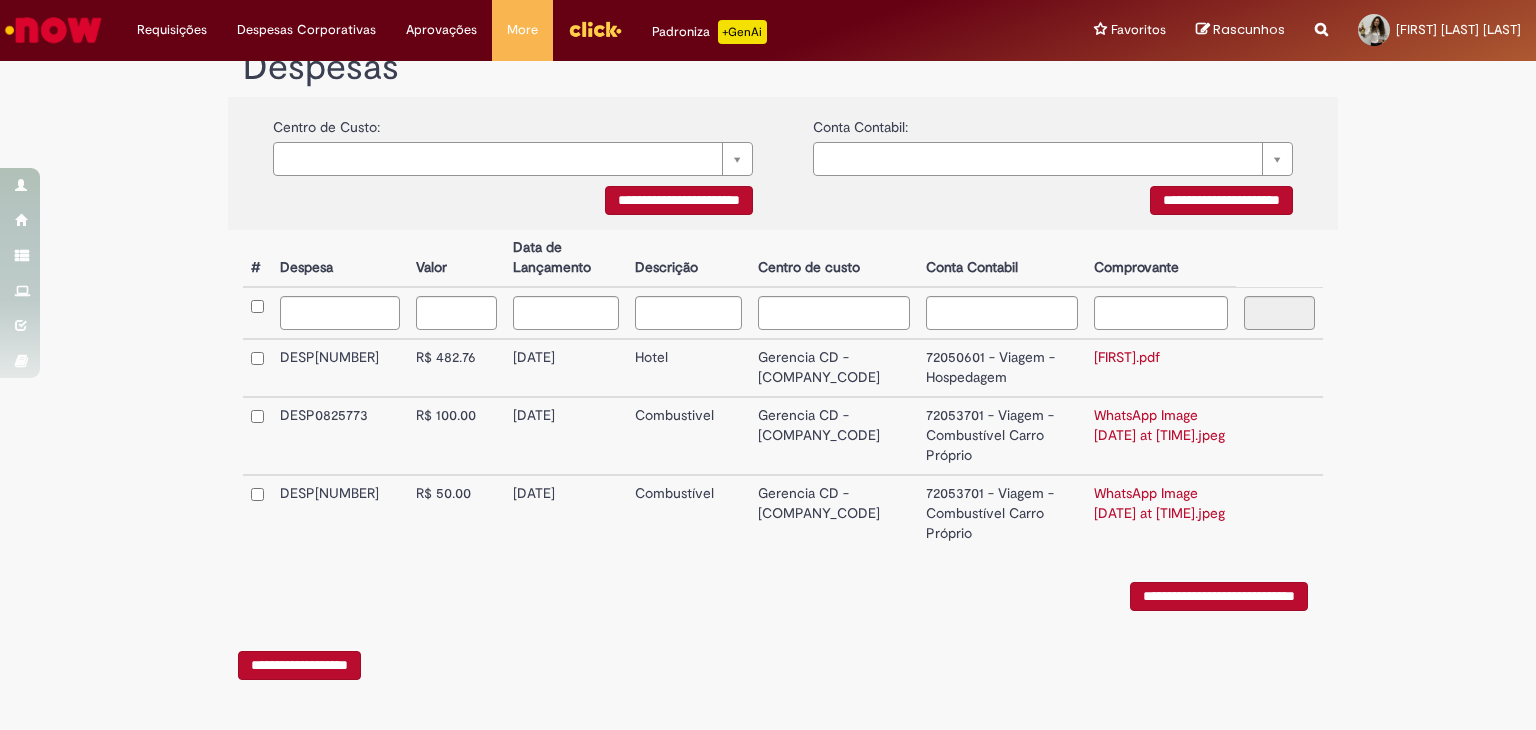 click on "**********" at bounding box center [679, 200] 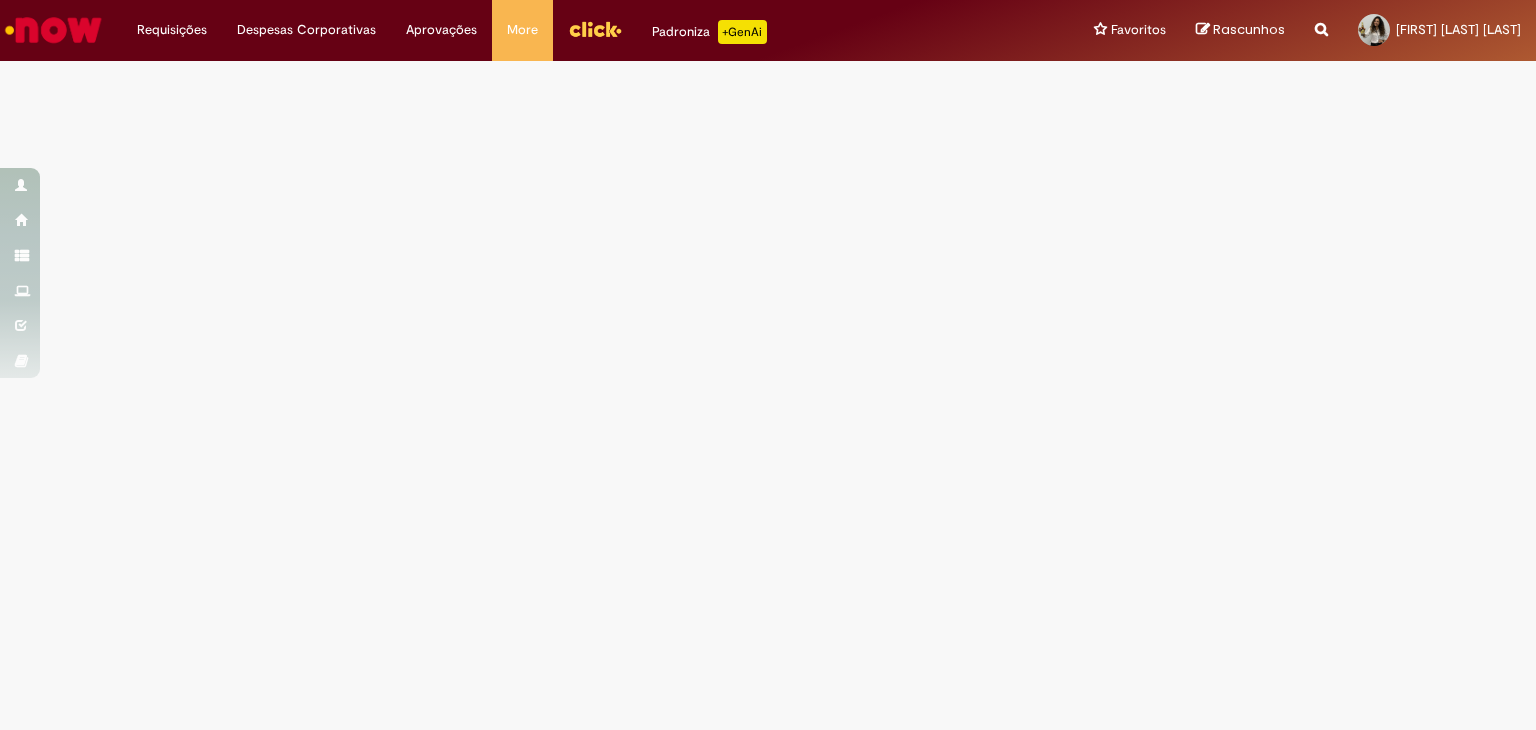 scroll, scrollTop: 0, scrollLeft: 0, axis: both 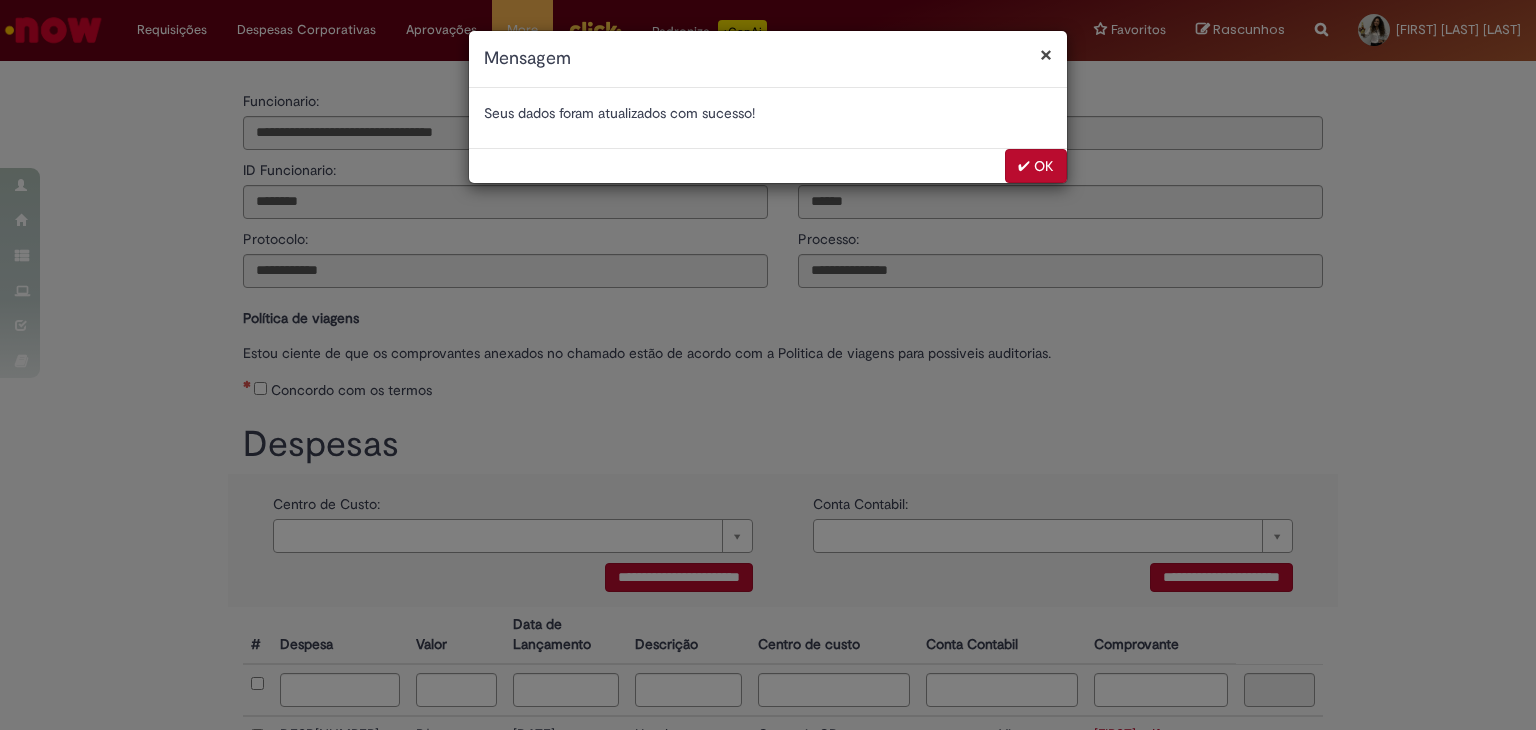 click on "✔ OK" at bounding box center (1036, 166) 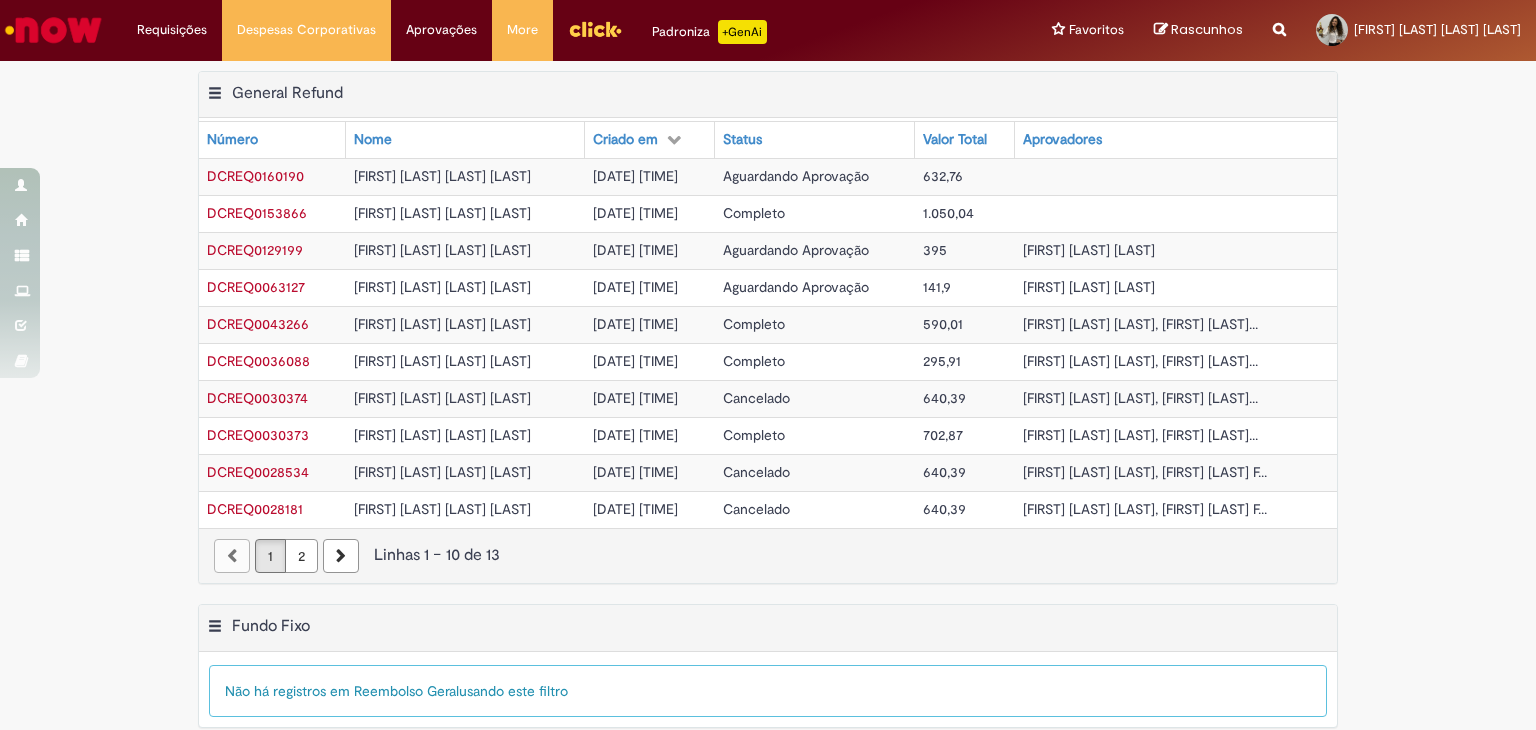 scroll, scrollTop: 0, scrollLeft: 0, axis: both 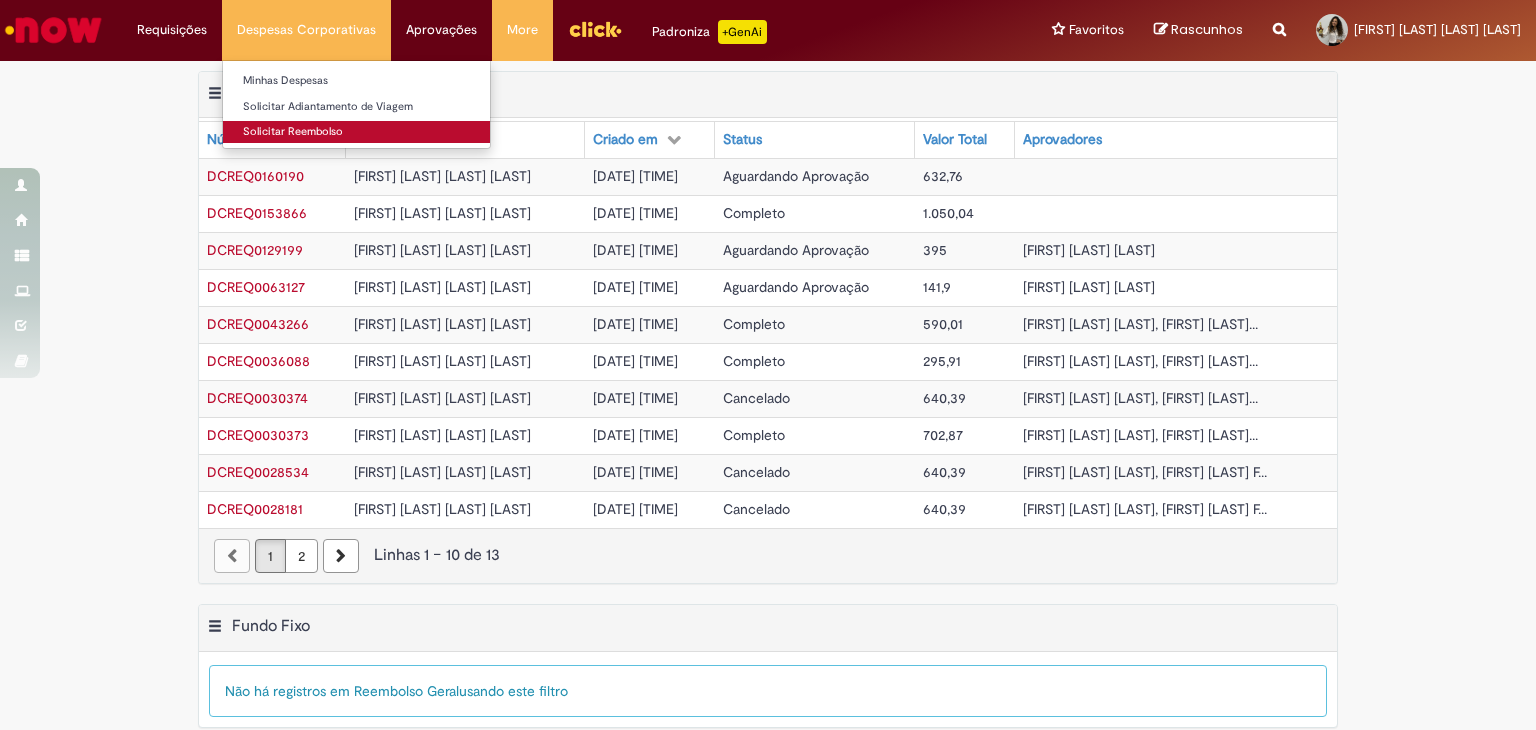 click on "Solicitar Reembolso" at bounding box center [356, 132] 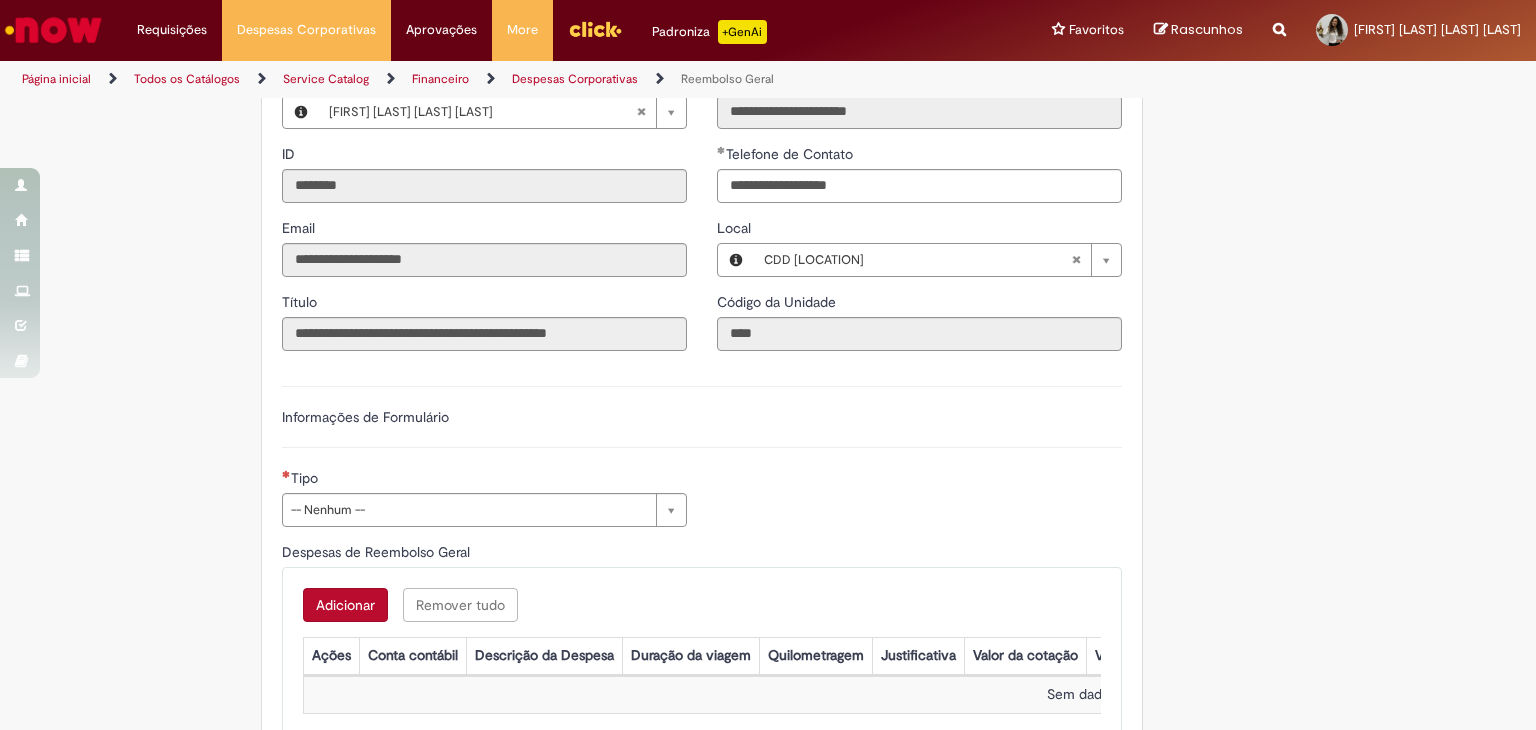scroll, scrollTop: 404, scrollLeft: 0, axis: vertical 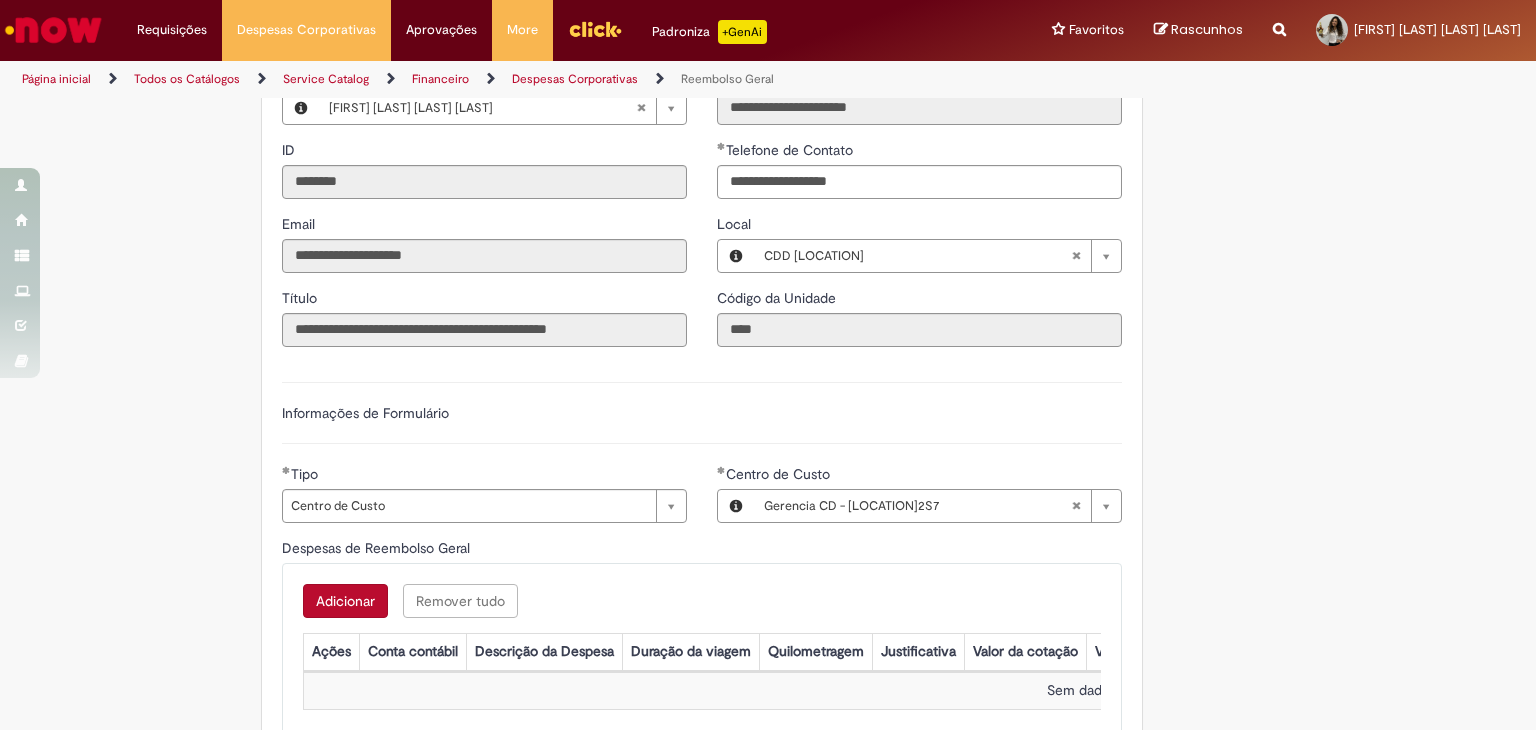 click on "Adicionar" at bounding box center (345, 601) 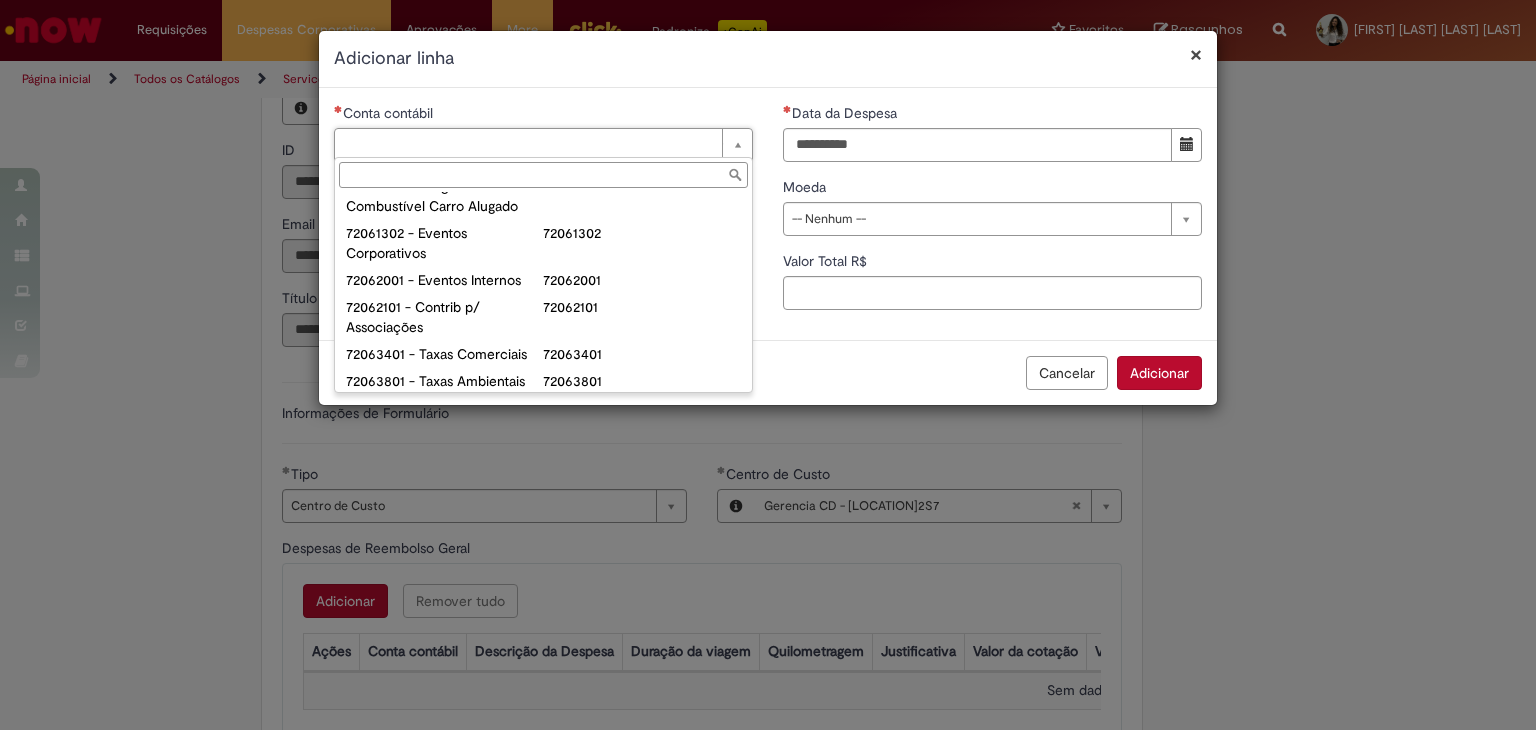 scroll, scrollTop: 1415, scrollLeft: 0, axis: vertical 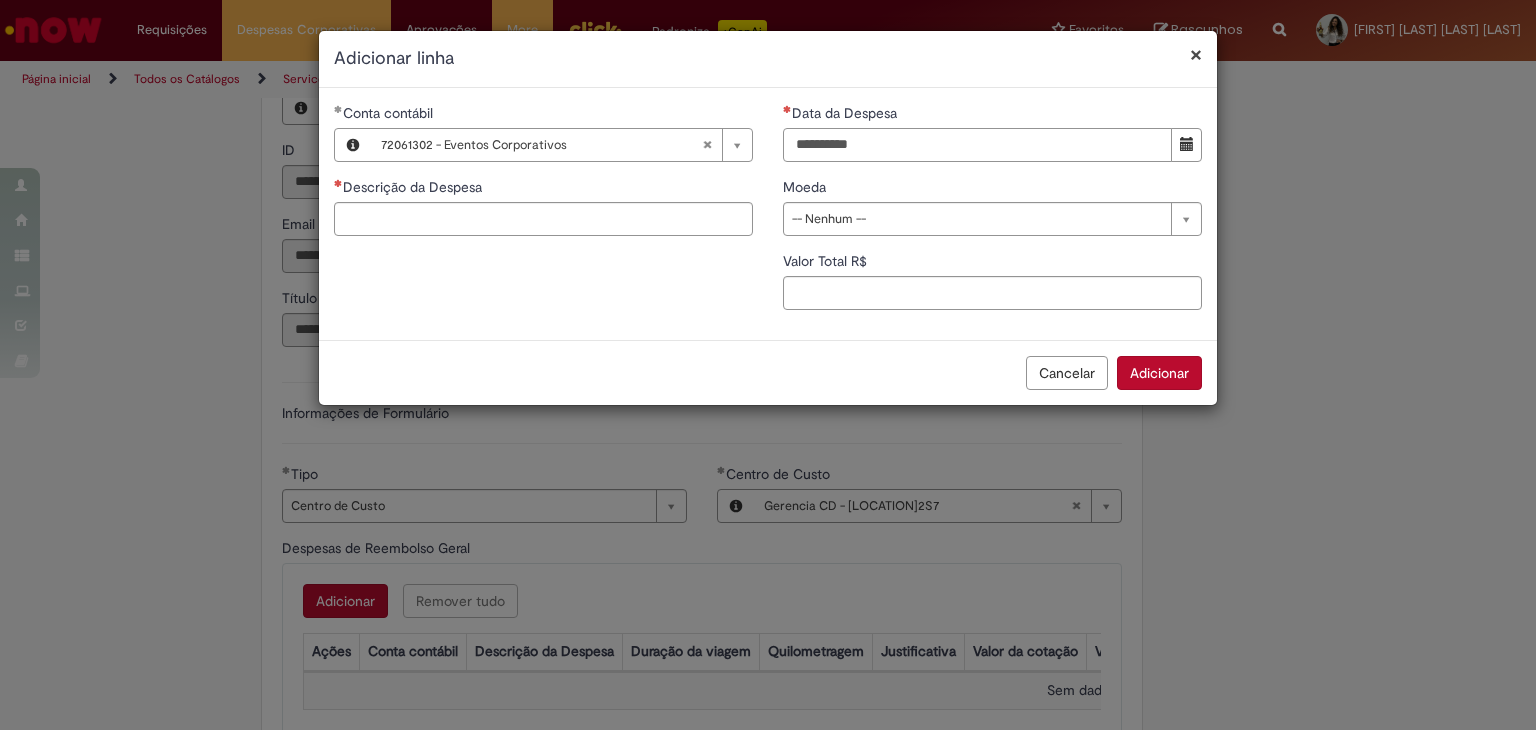 click on "Data da Despesa" at bounding box center [977, 145] 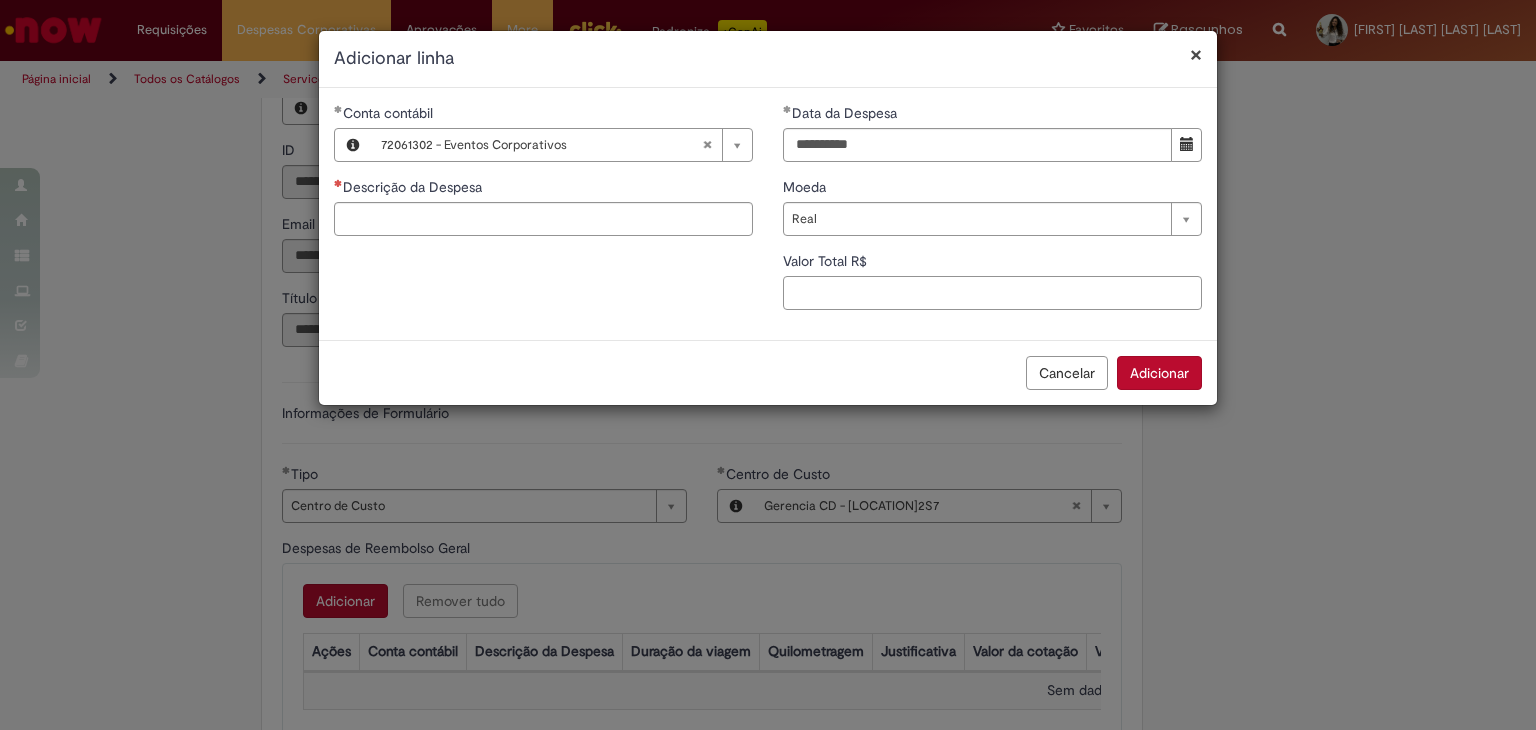 click on "Valor Total R$" at bounding box center [992, 293] 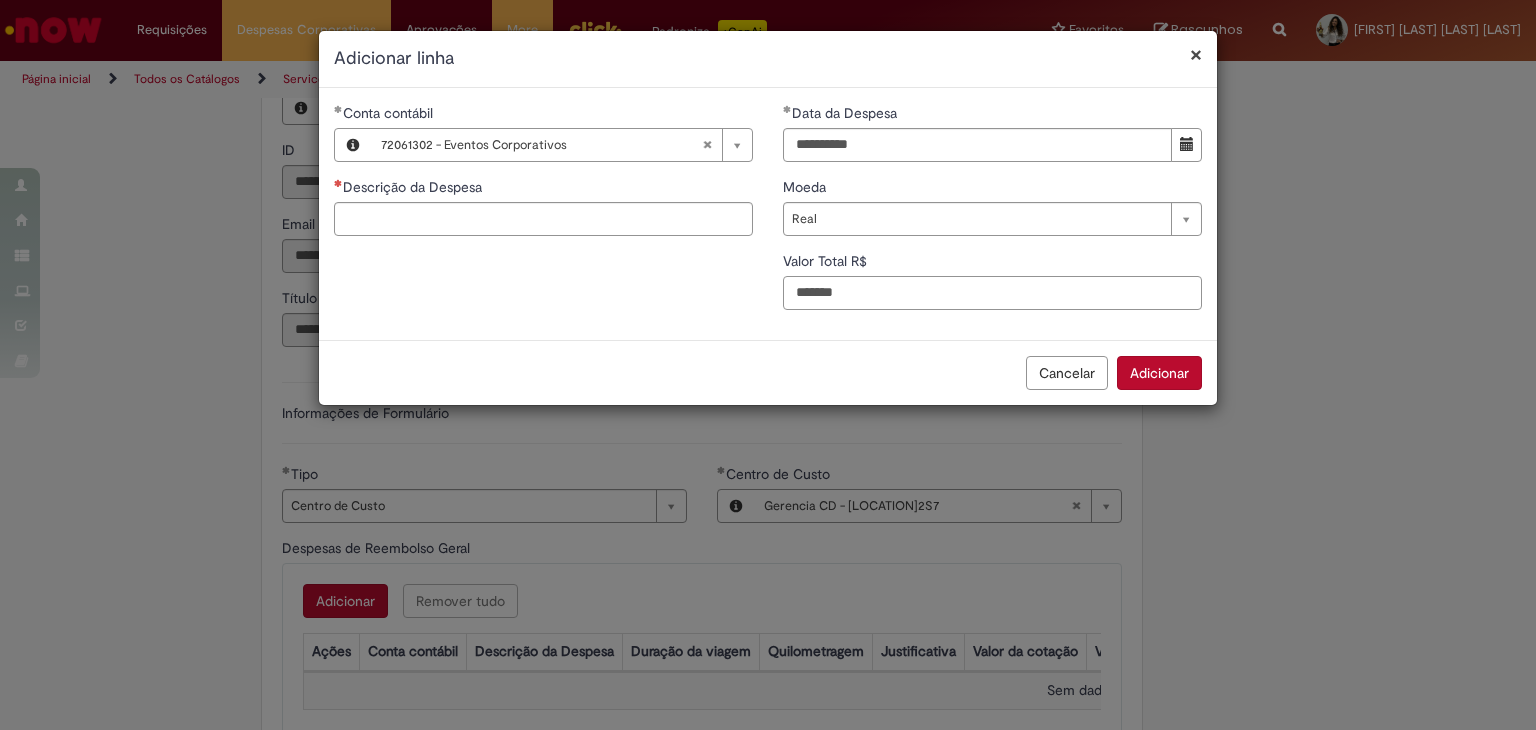 type on "*******" 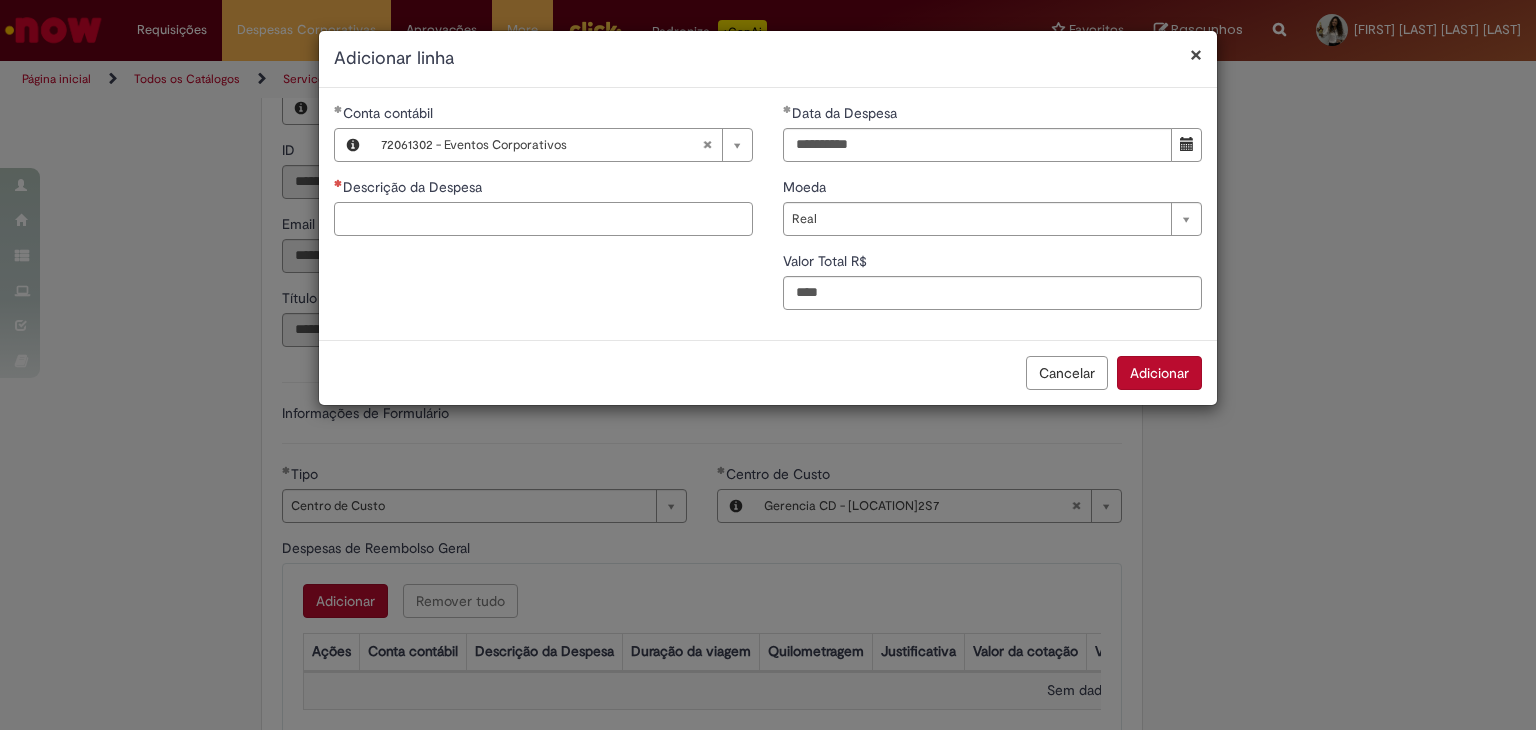 click on "Descrição da Despesa" at bounding box center (543, 219) 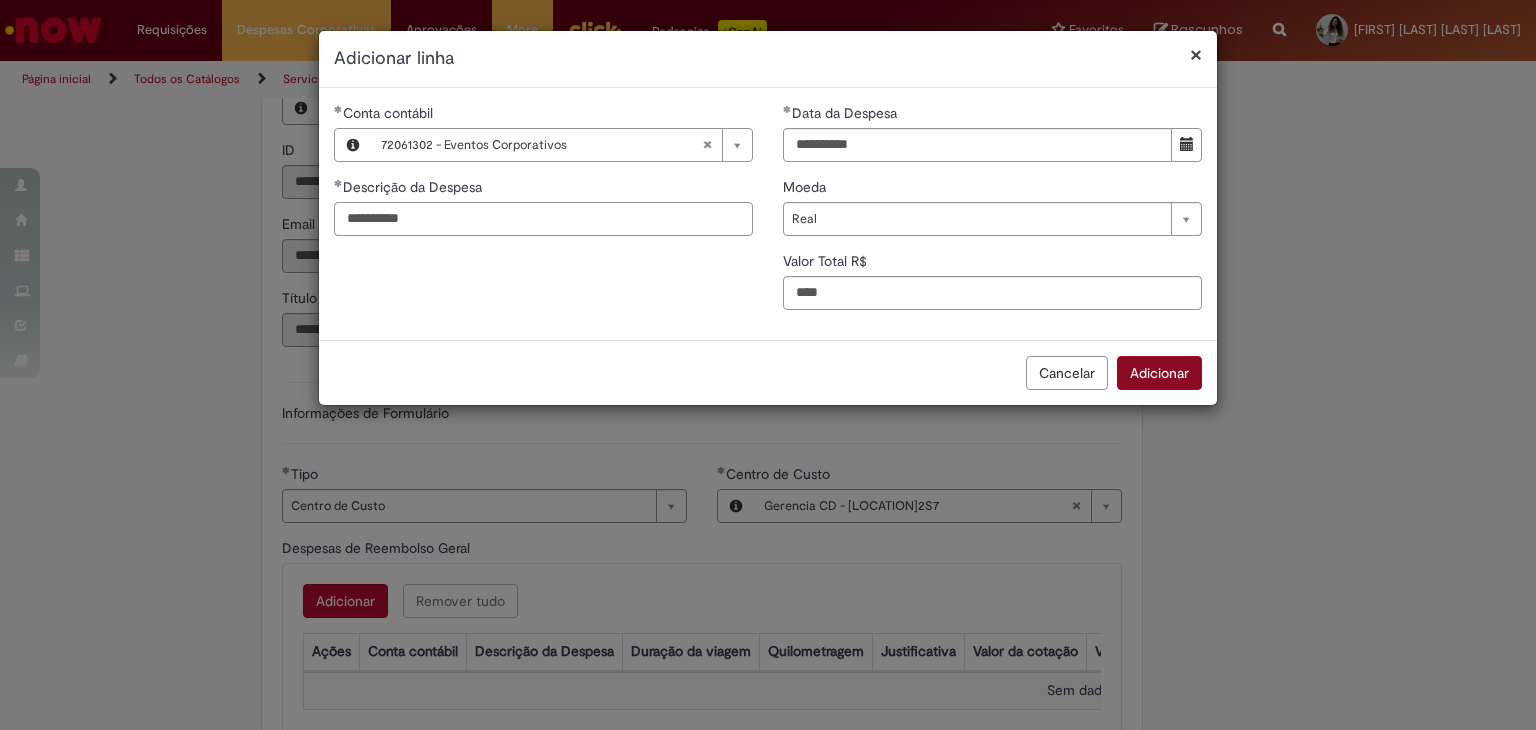 type on "**********" 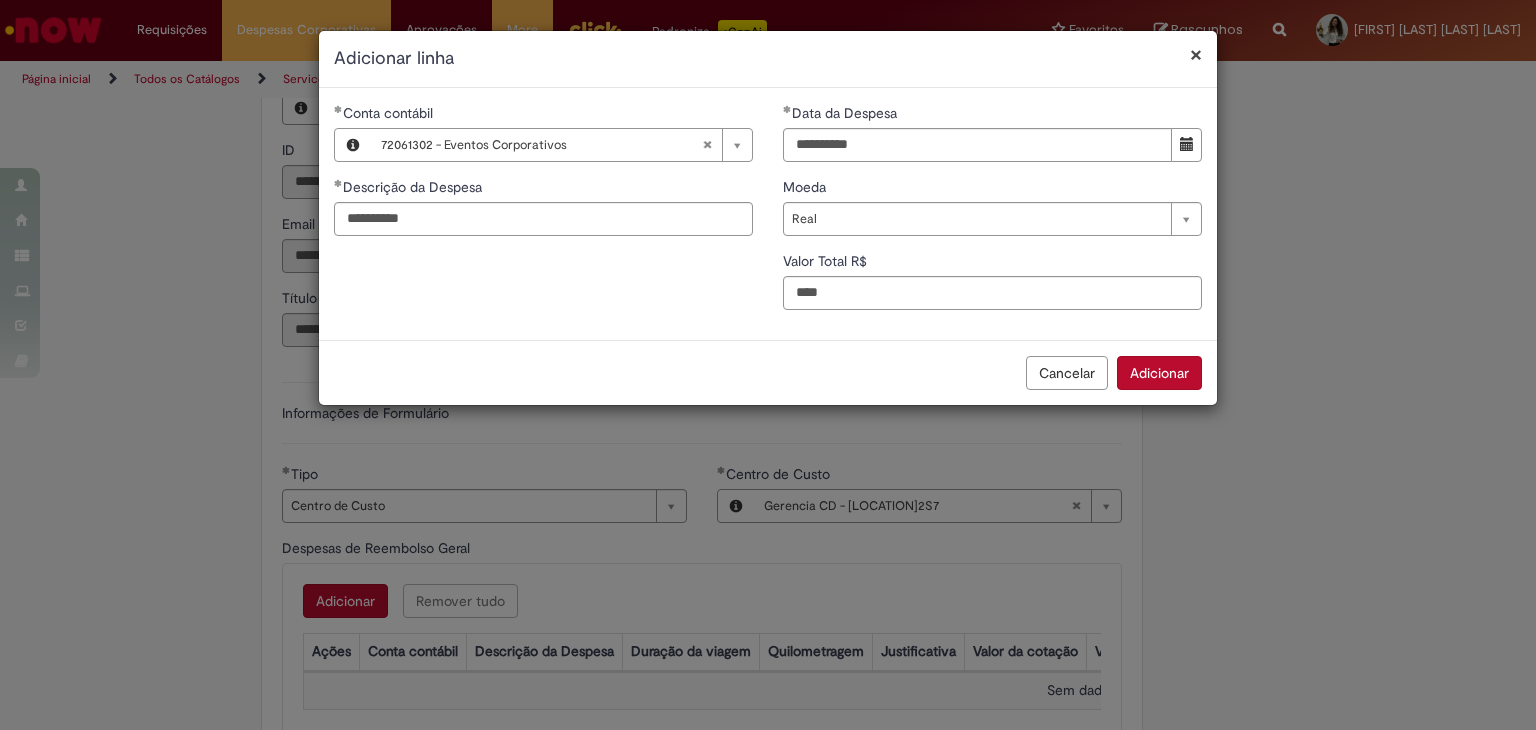 click on "Adicionar" at bounding box center [1159, 373] 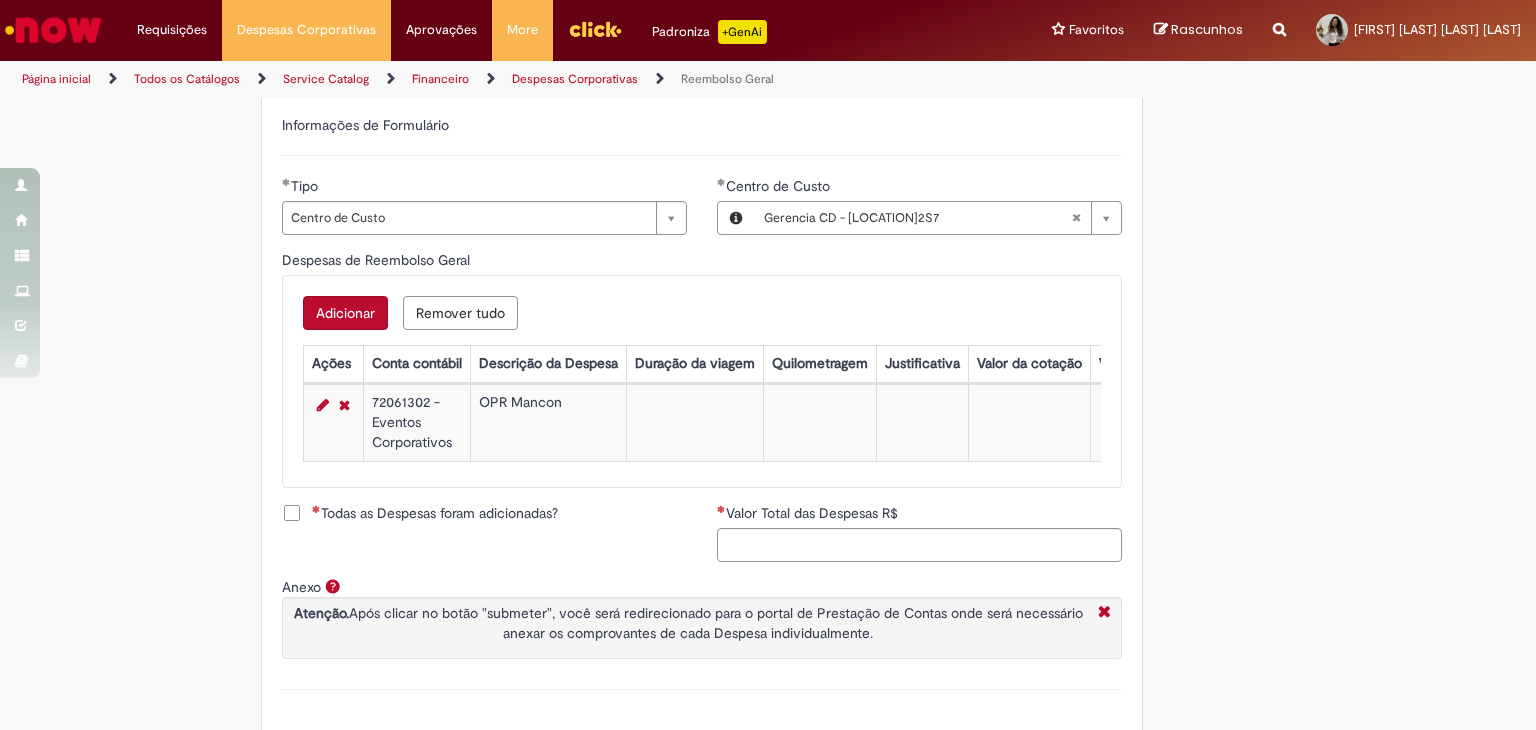 scroll, scrollTop: 724, scrollLeft: 0, axis: vertical 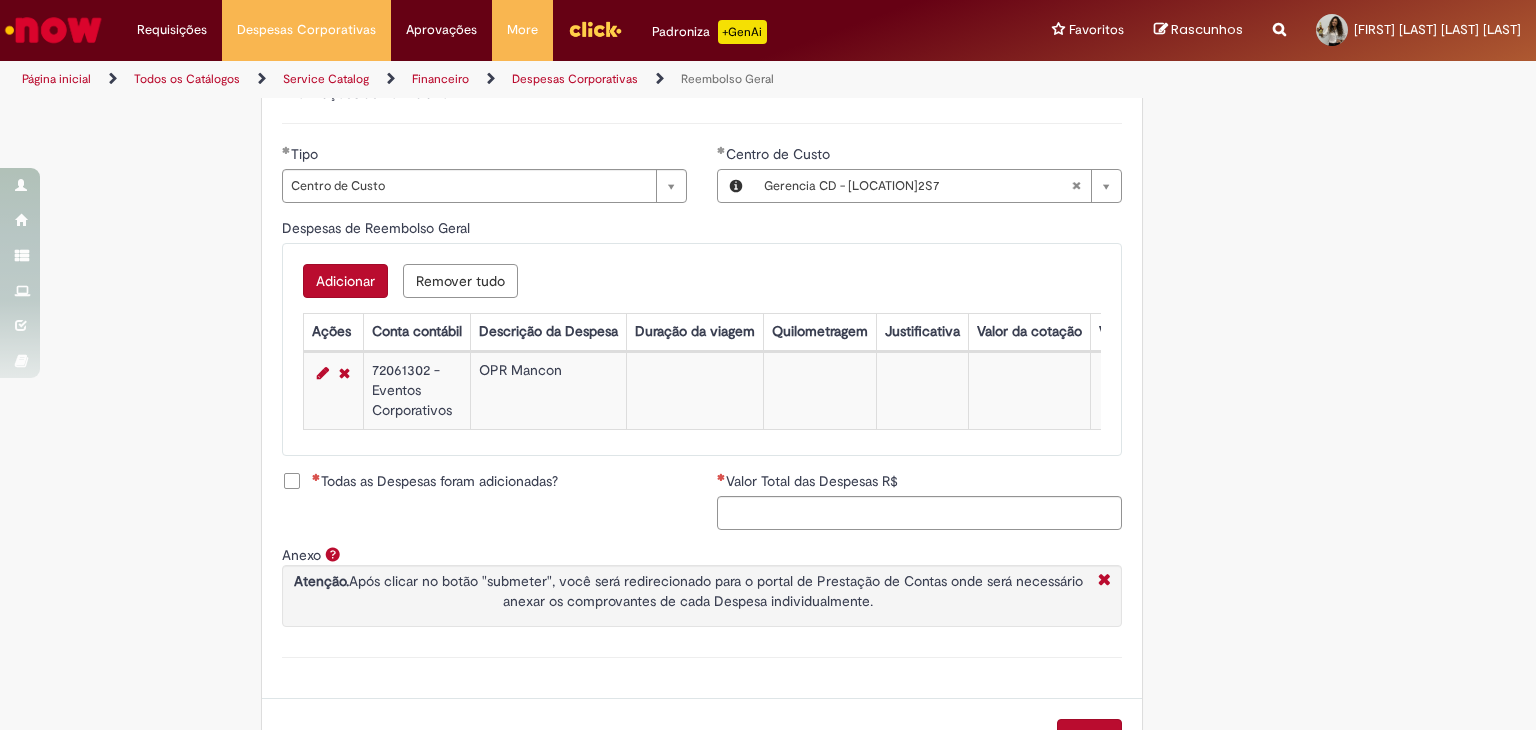 click on "Todas as Despesas foram adicionadas?" at bounding box center [435, 481] 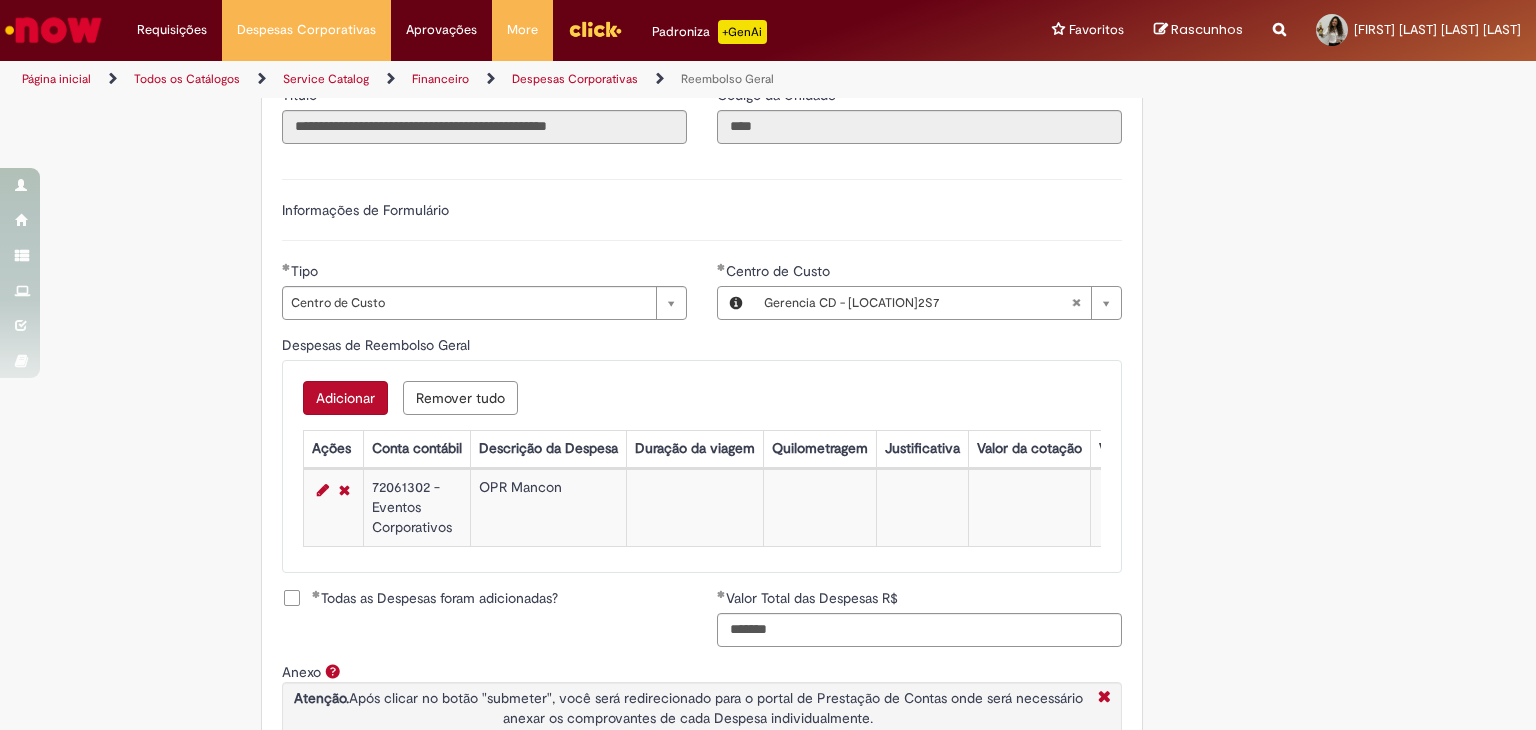scroll, scrollTop: 608, scrollLeft: 0, axis: vertical 